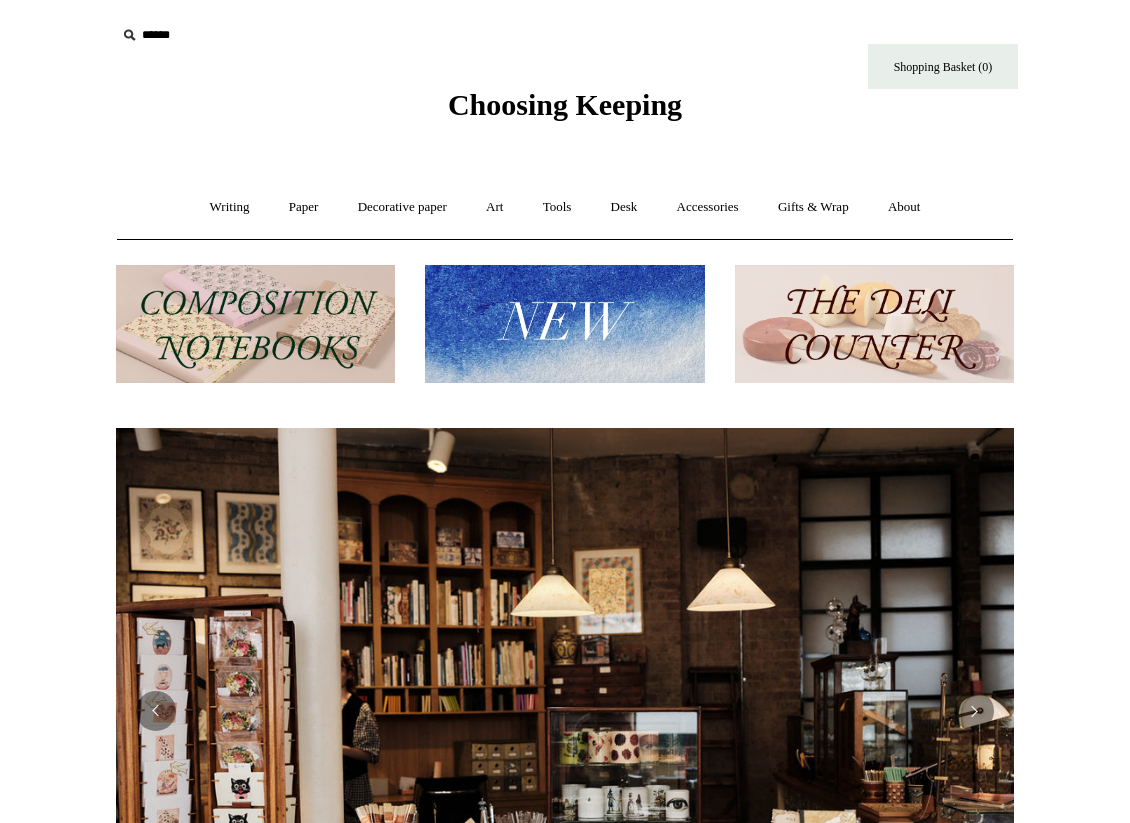 scroll, scrollTop: 0, scrollLeft: 0, axis: both 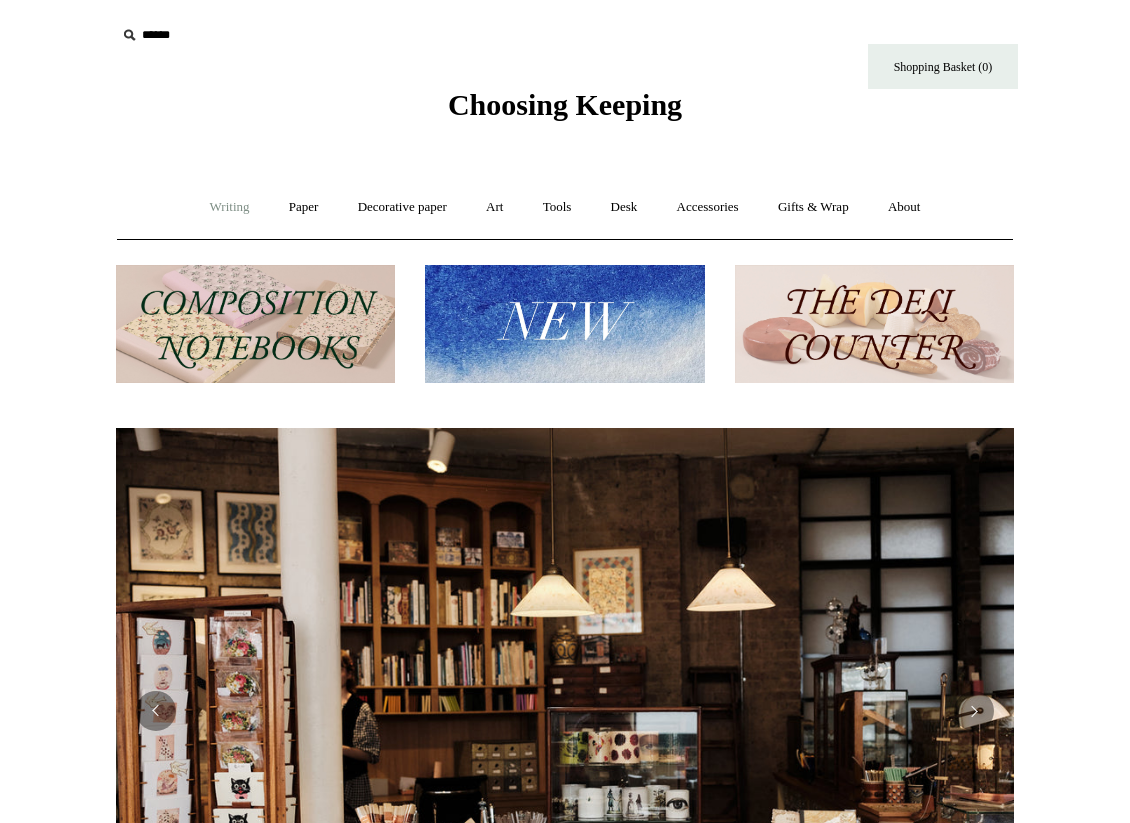 click on "Writing +" at bounding box center [230, 207] 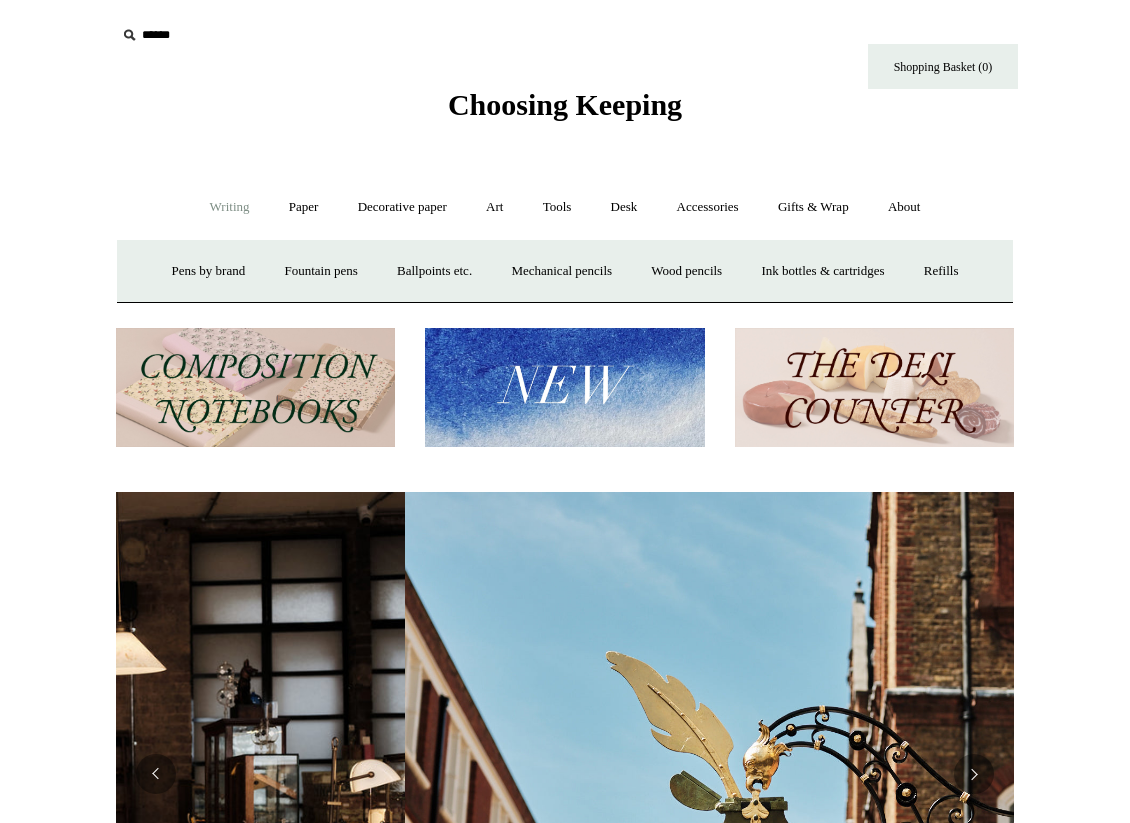 scroll, scrollTop: 0, scrollLeft: 898, axis: horizontal 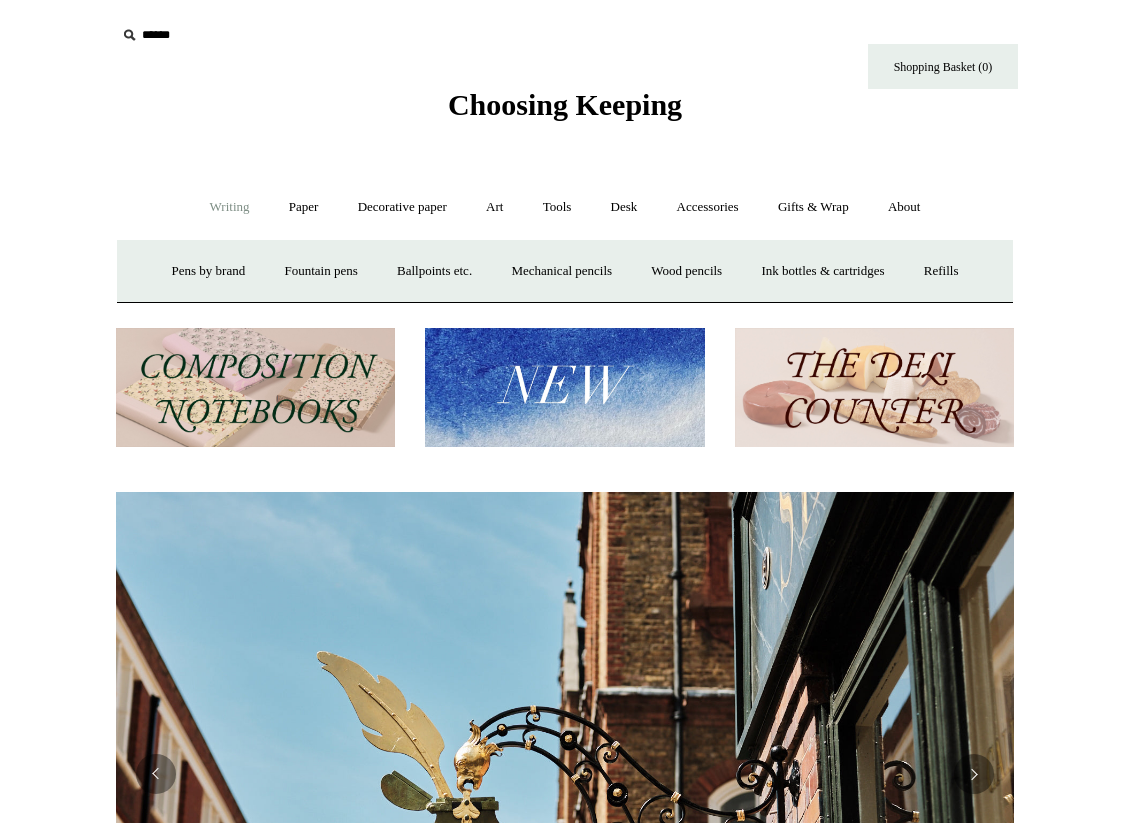 click on "Writing -" at bounding box center (230, 207) 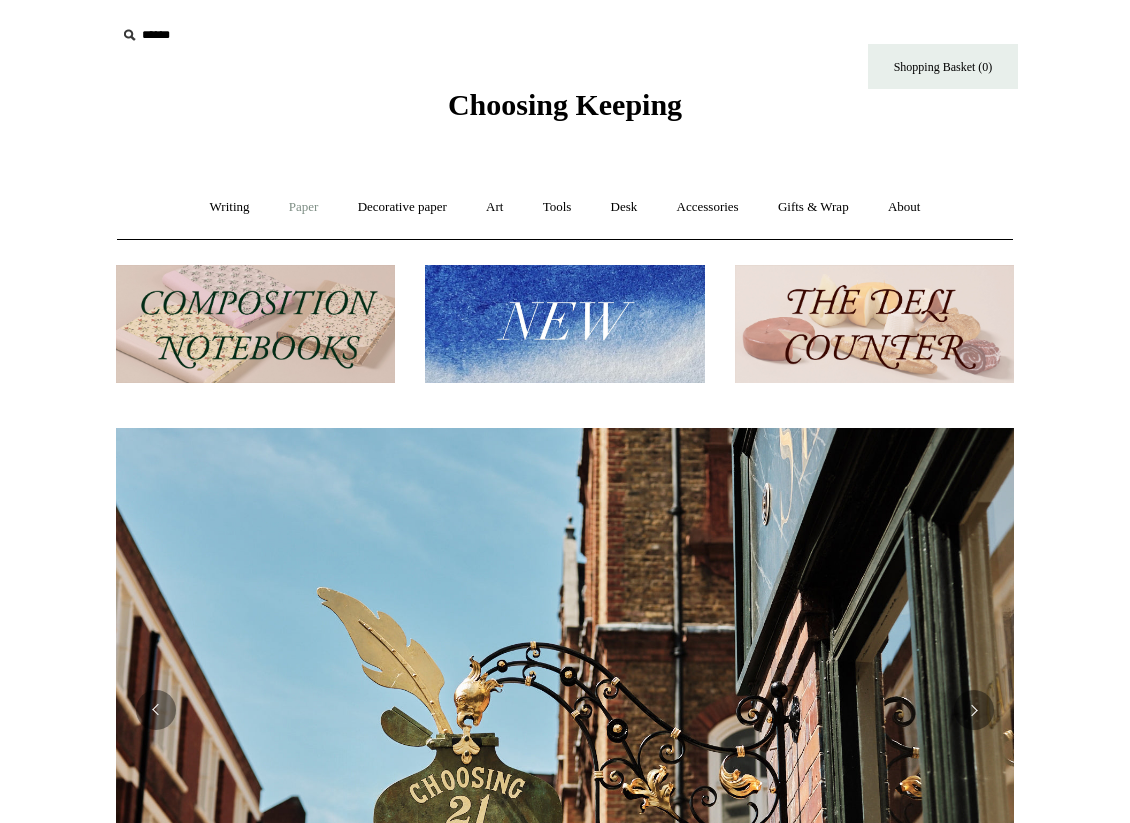 click on "Paper +" at bounding box center [304, 207] 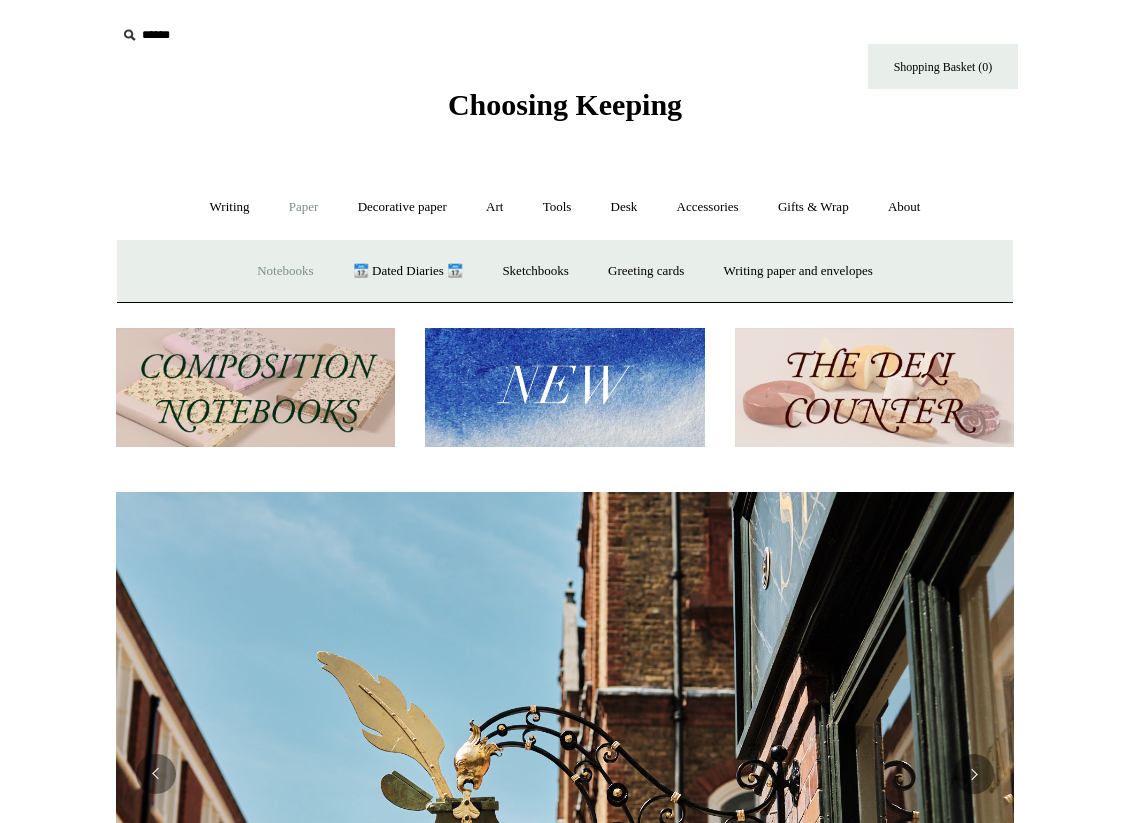 click on "Notebooks +" at bounding box center (285, 271) 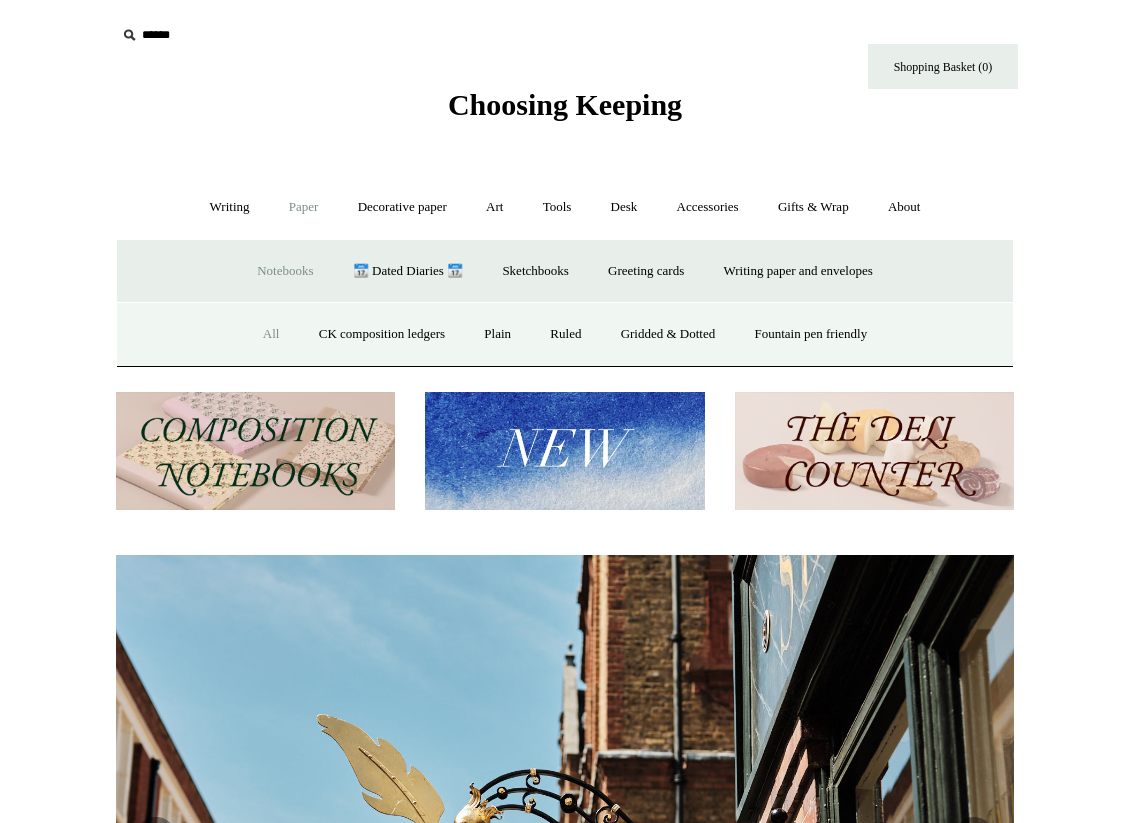 click on "All" at bounding box center (271, 334) 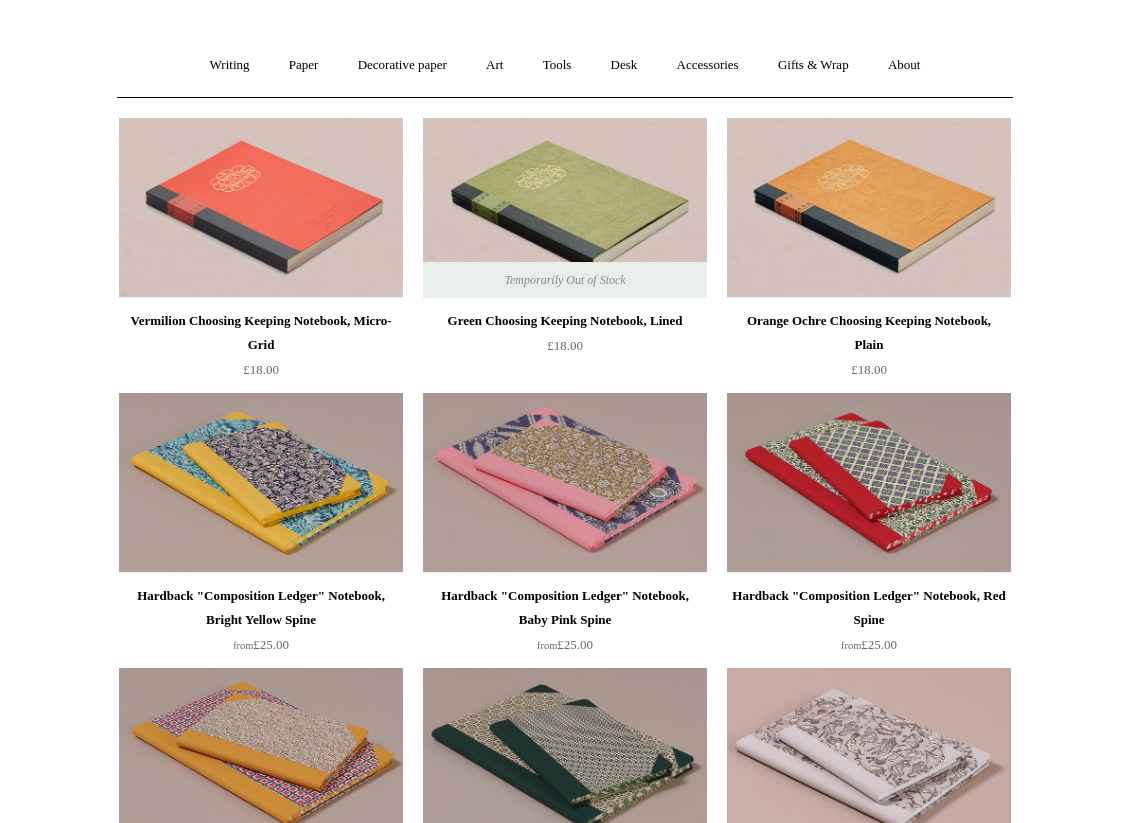 scroll, scrollTop: 0, scrollLeft: 0, axis: both 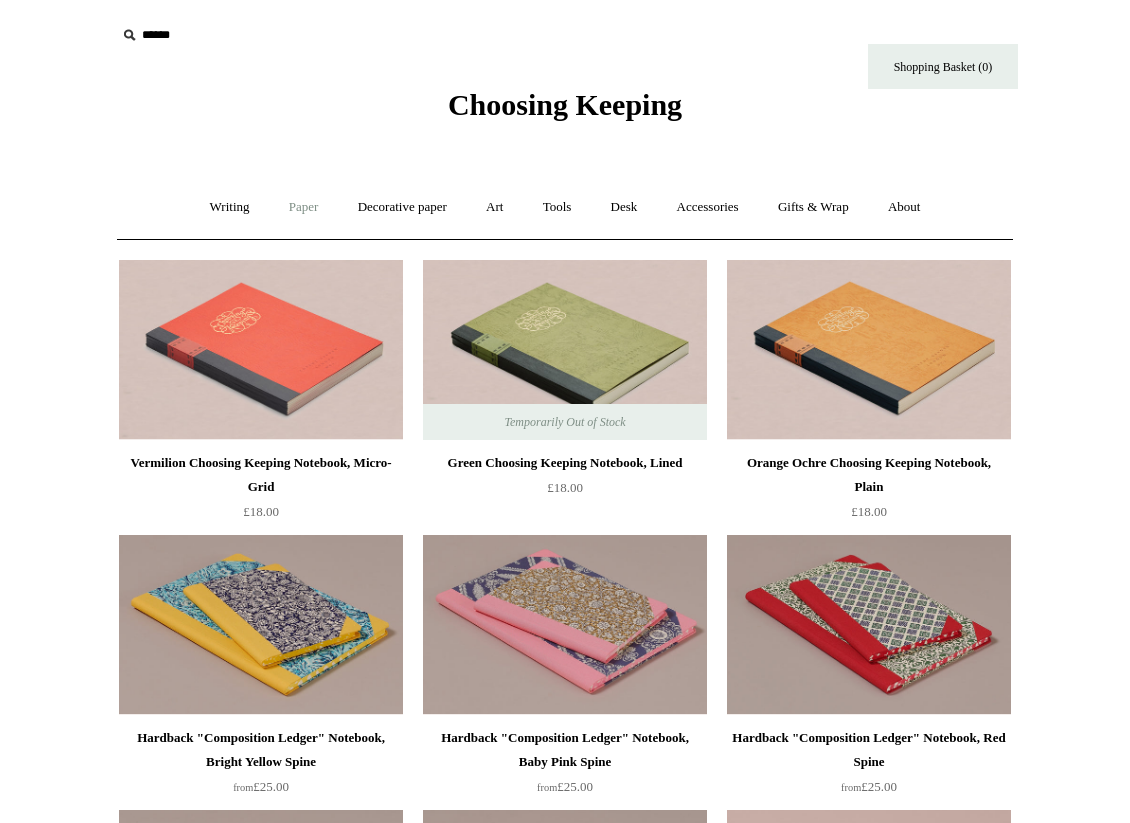 click on "Paper +" at bounding box center [304, 207] 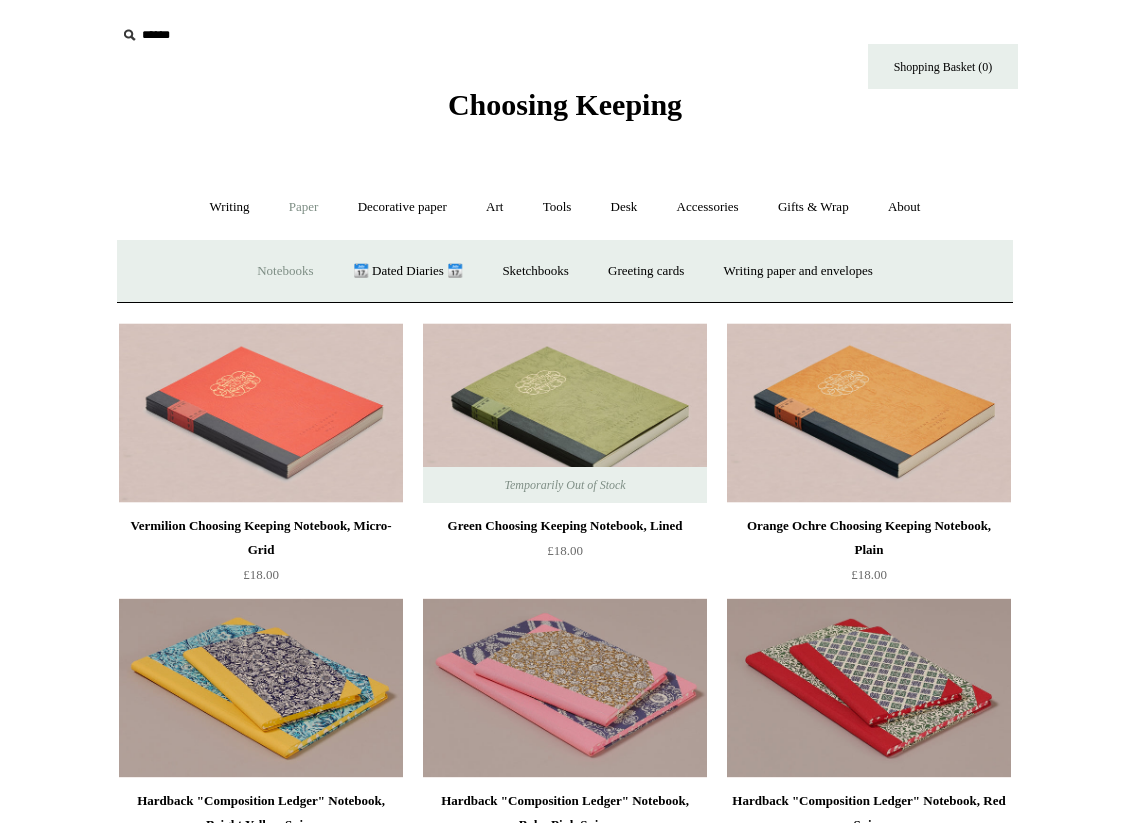click on "Notebooks +" at bounding box center [285, 271] 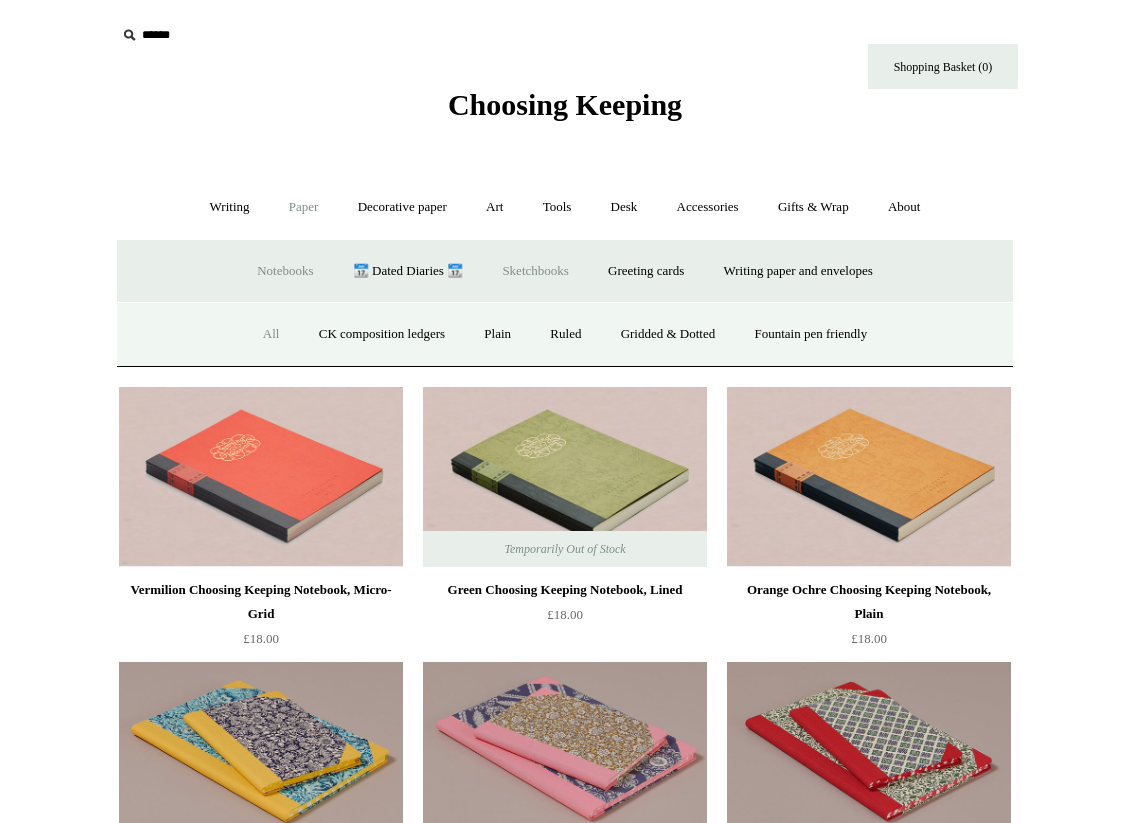 click on "Sketchbooks +" at bounding box center [535, 271] 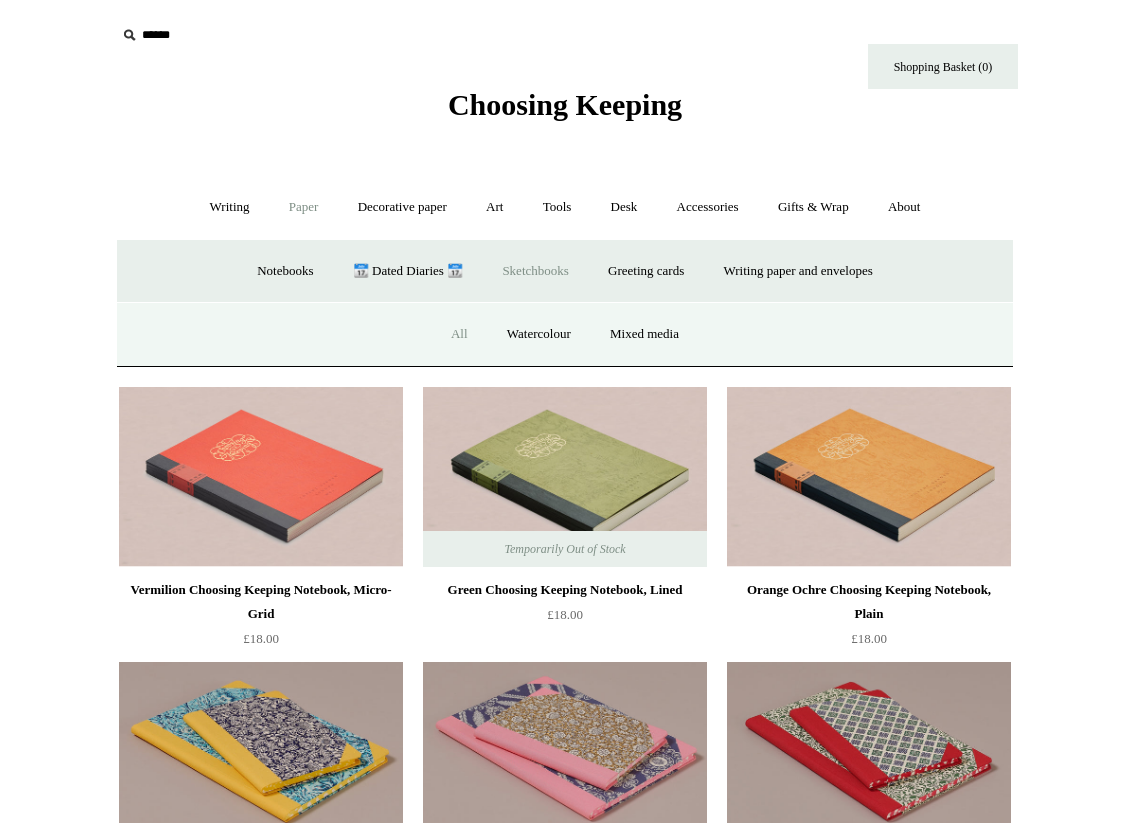 click on "All" at bounding box center (459, 334) 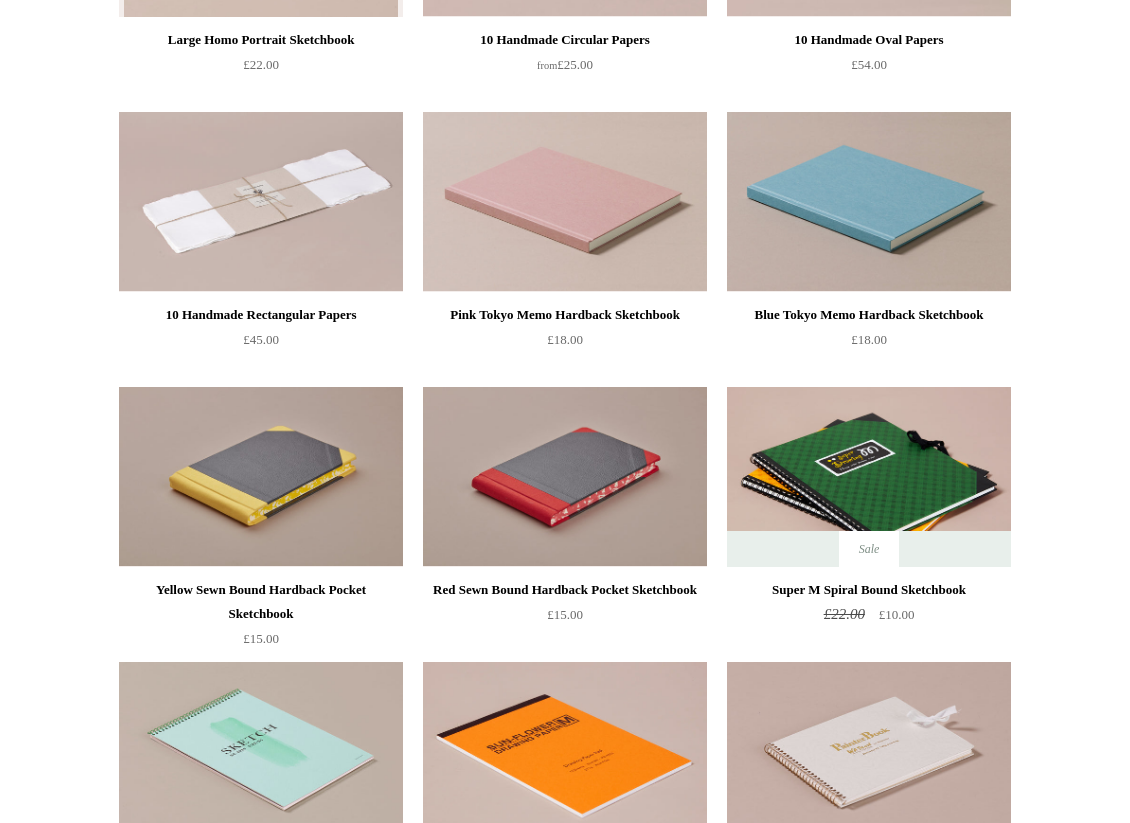 scroll, scrollTop: 649, scrollLeft: 0, axis: vertical 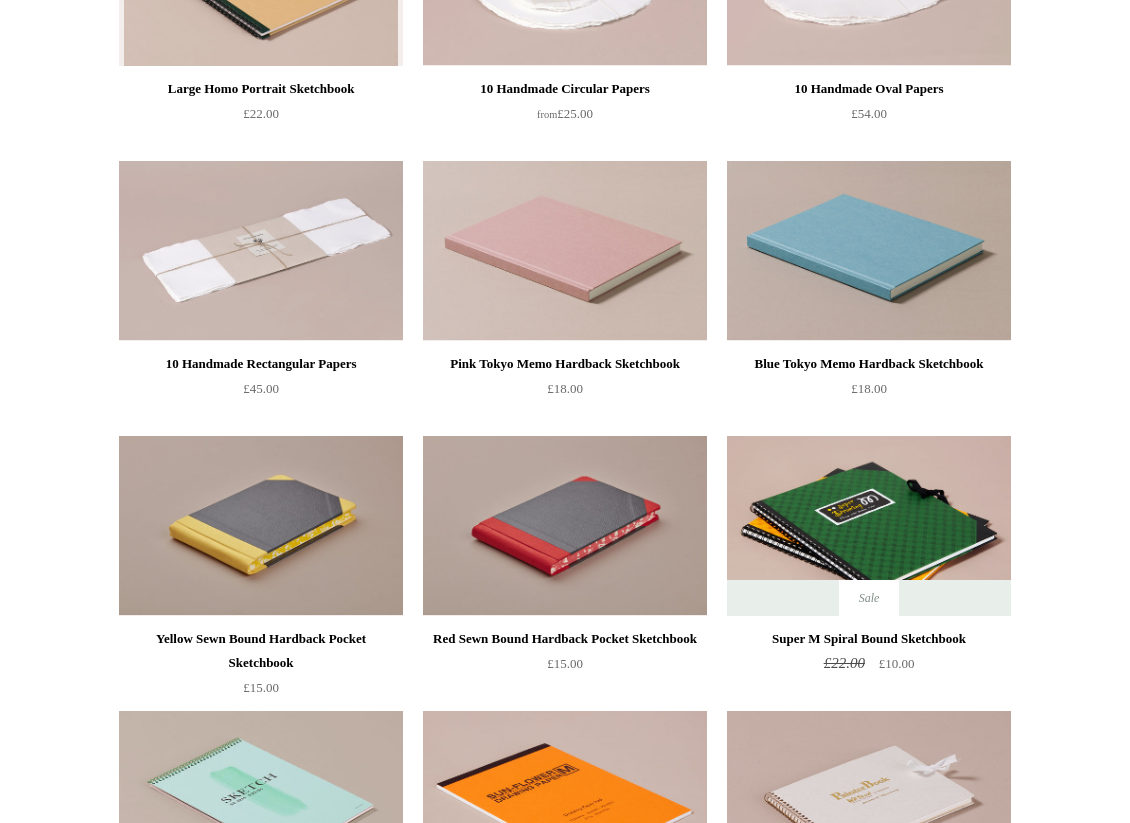 click on "Pink Tokyo Memo Hardback Sketchbook" at bounding box center (565, 364) 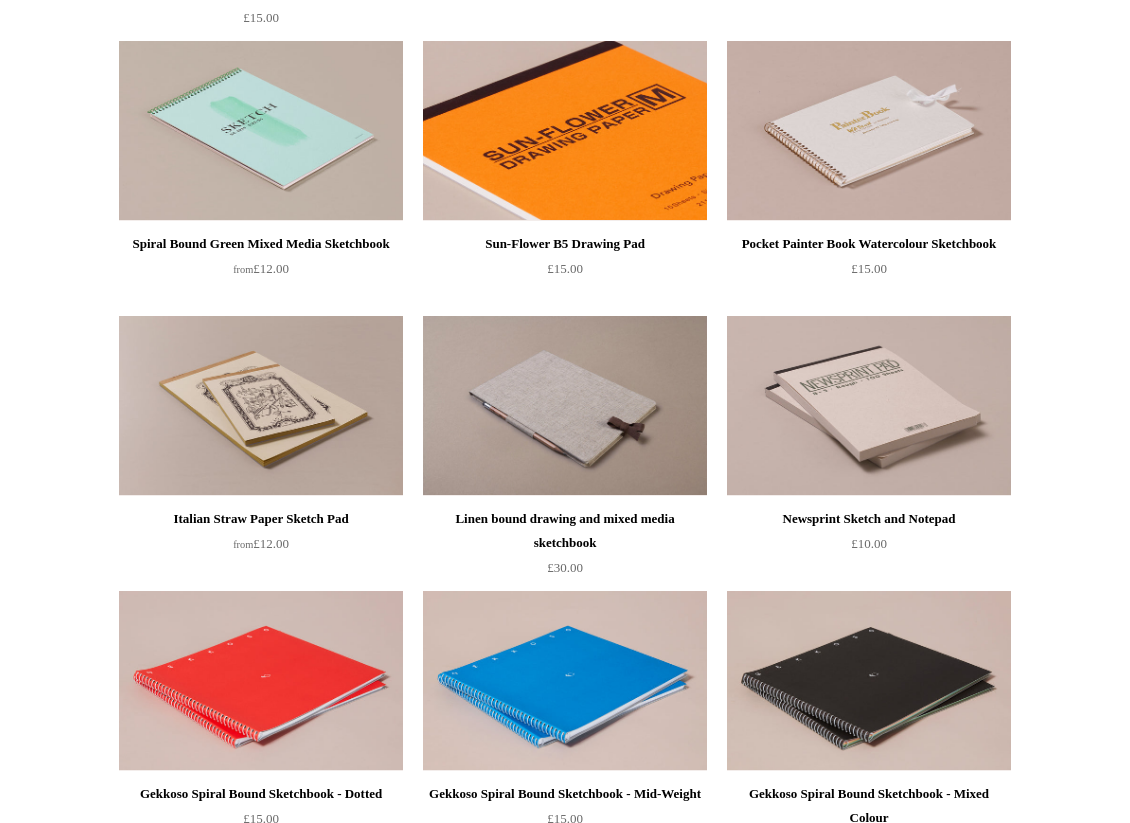 scroll, scrollTop: 1358, scrollLeft: 0, axis: vertical 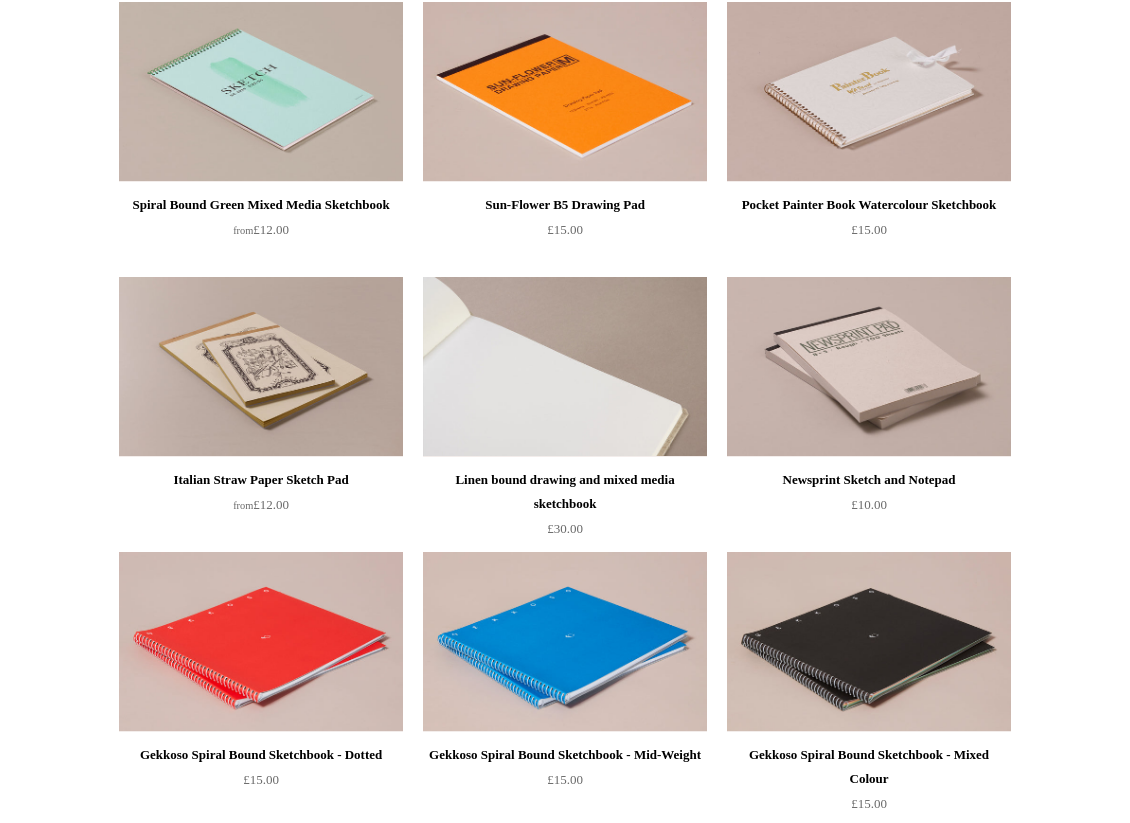 click at bounding box center (565, 367) 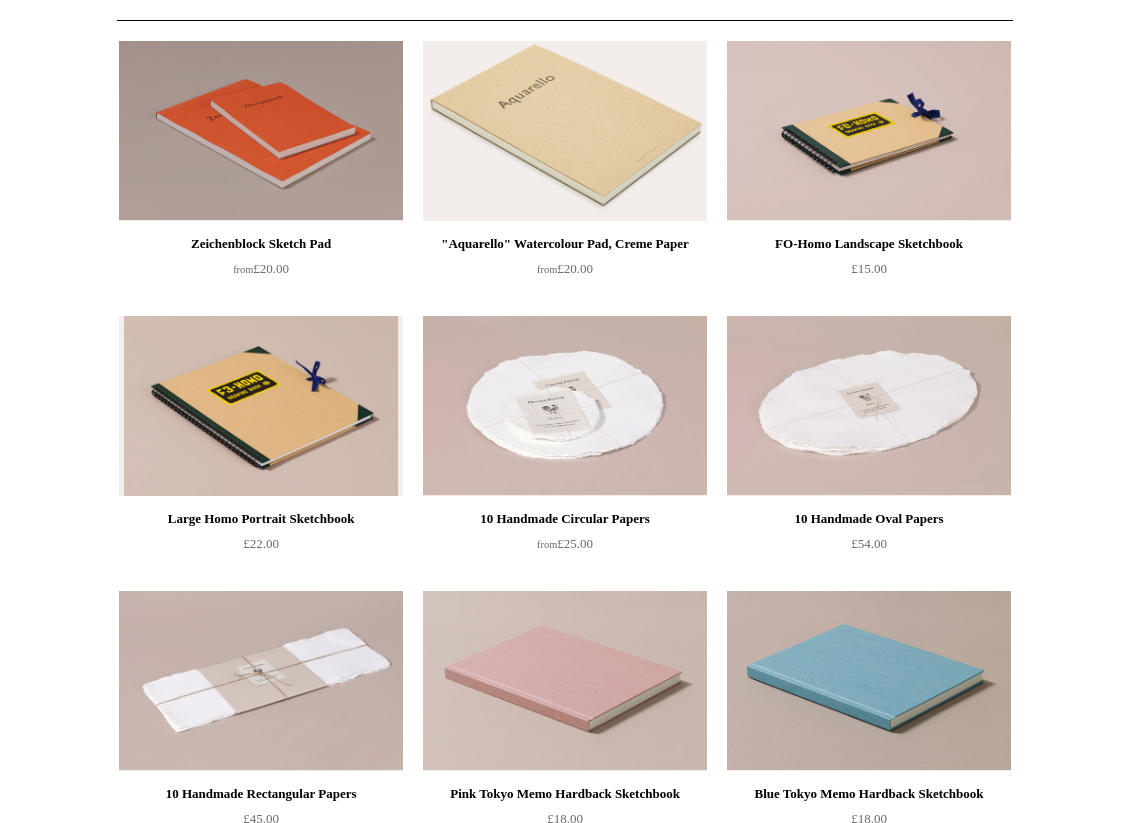 scroll, scrollTop: 0, scrollLeft: 0, axis: both 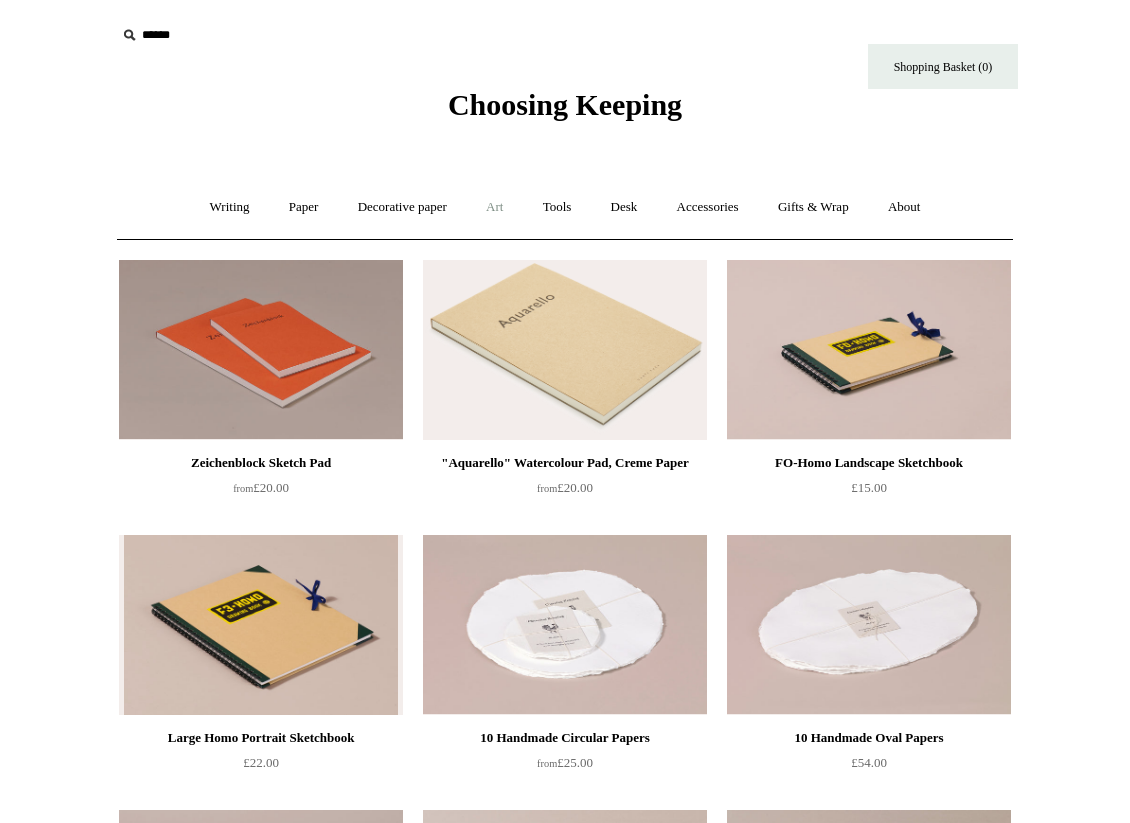 click on "Art +" at bounding box center [494, 207] 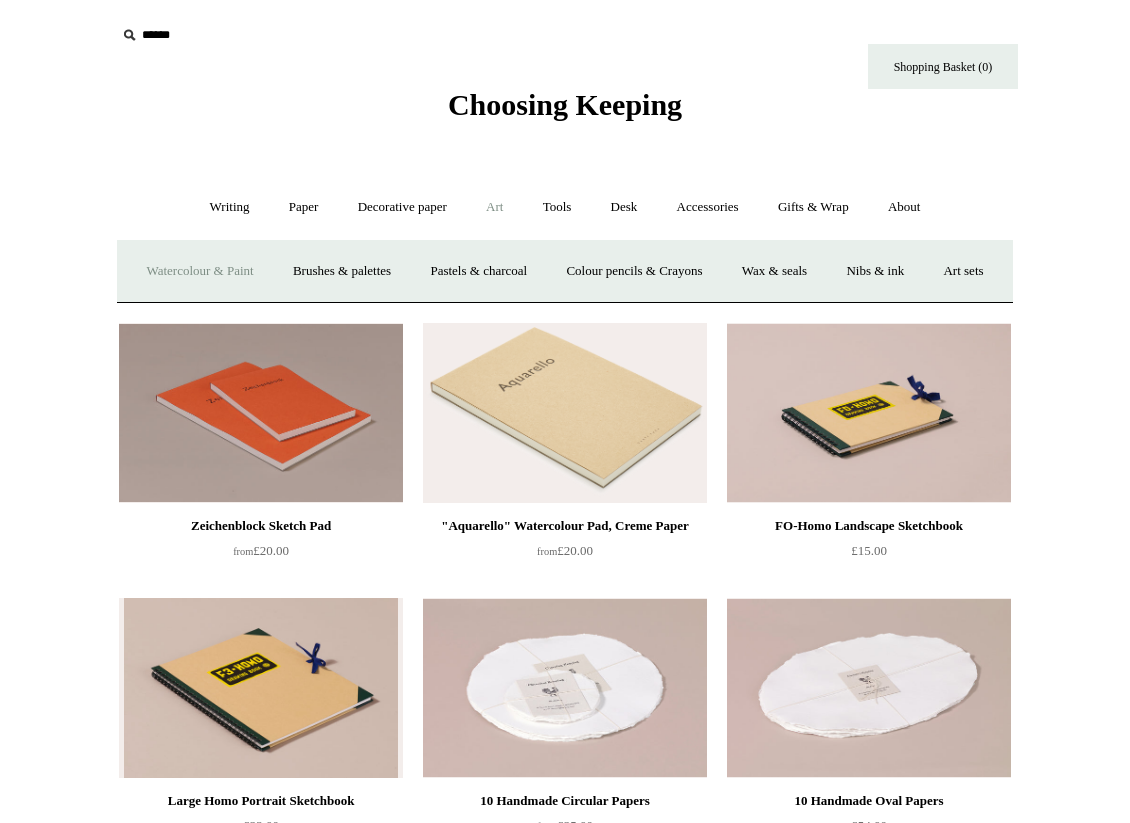 click on "Watercolour & Paint" at bounding box center (199, 271) 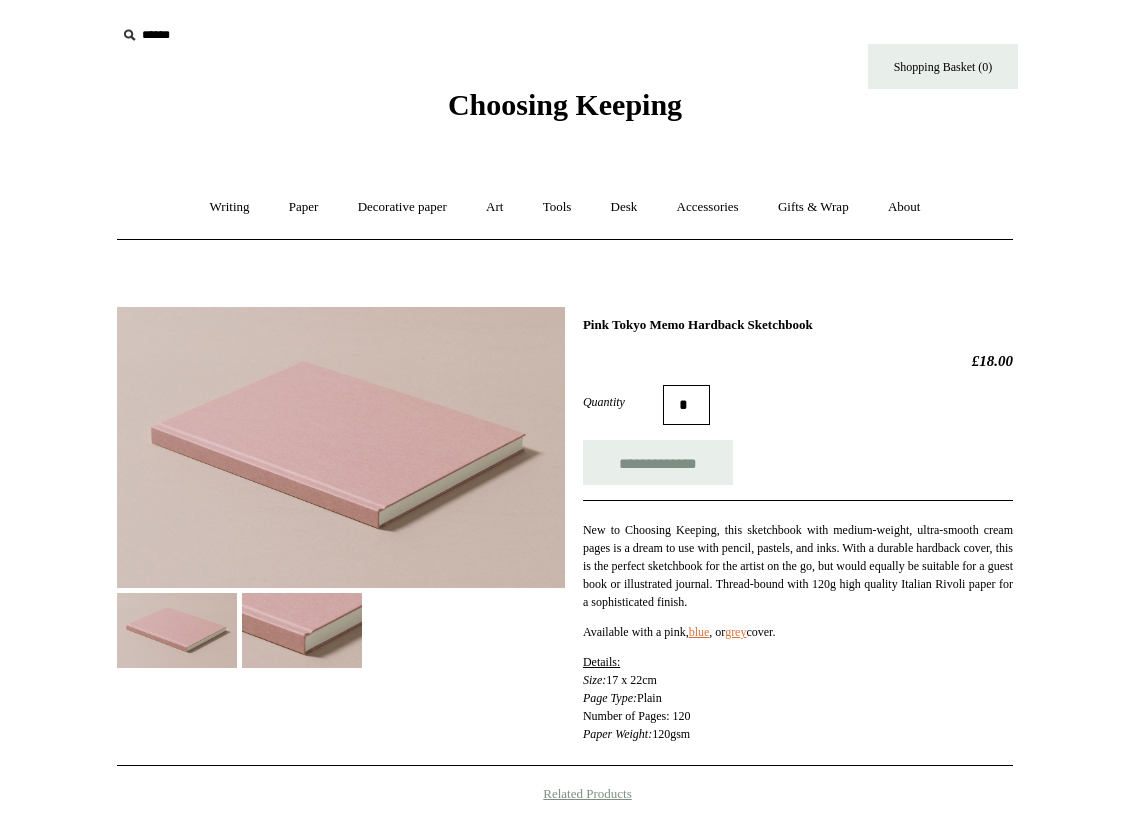 scroll, scrollTop: 0, scrollLeft: 0, axis: both 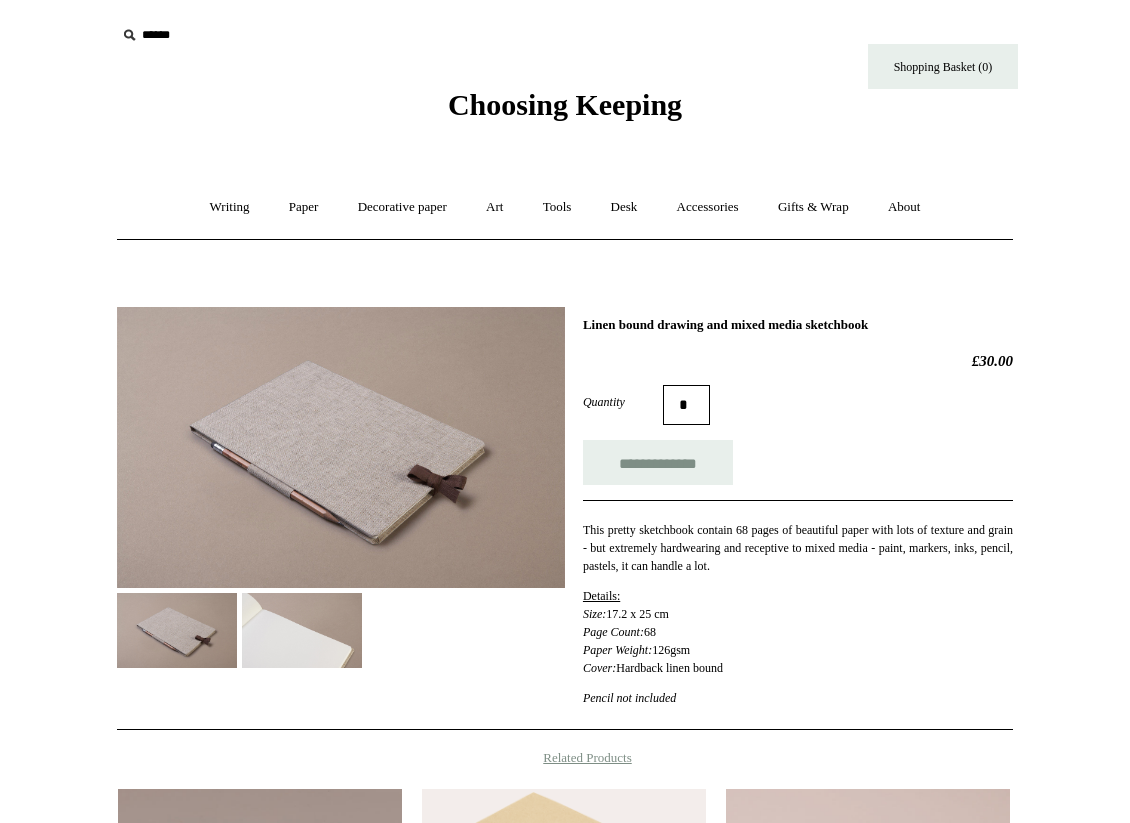 click at bounding box center (302, 630) 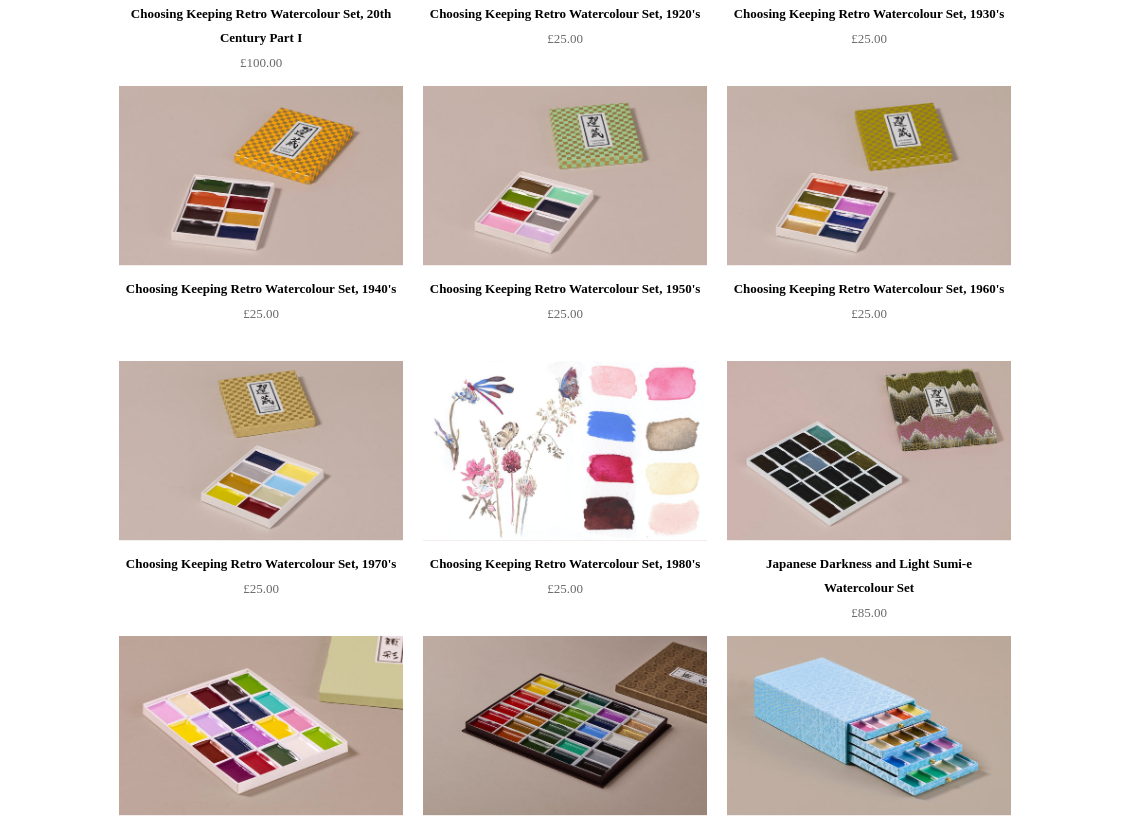 scroll, scrollTop: 871, scrollLeft: 0, axis: vertical 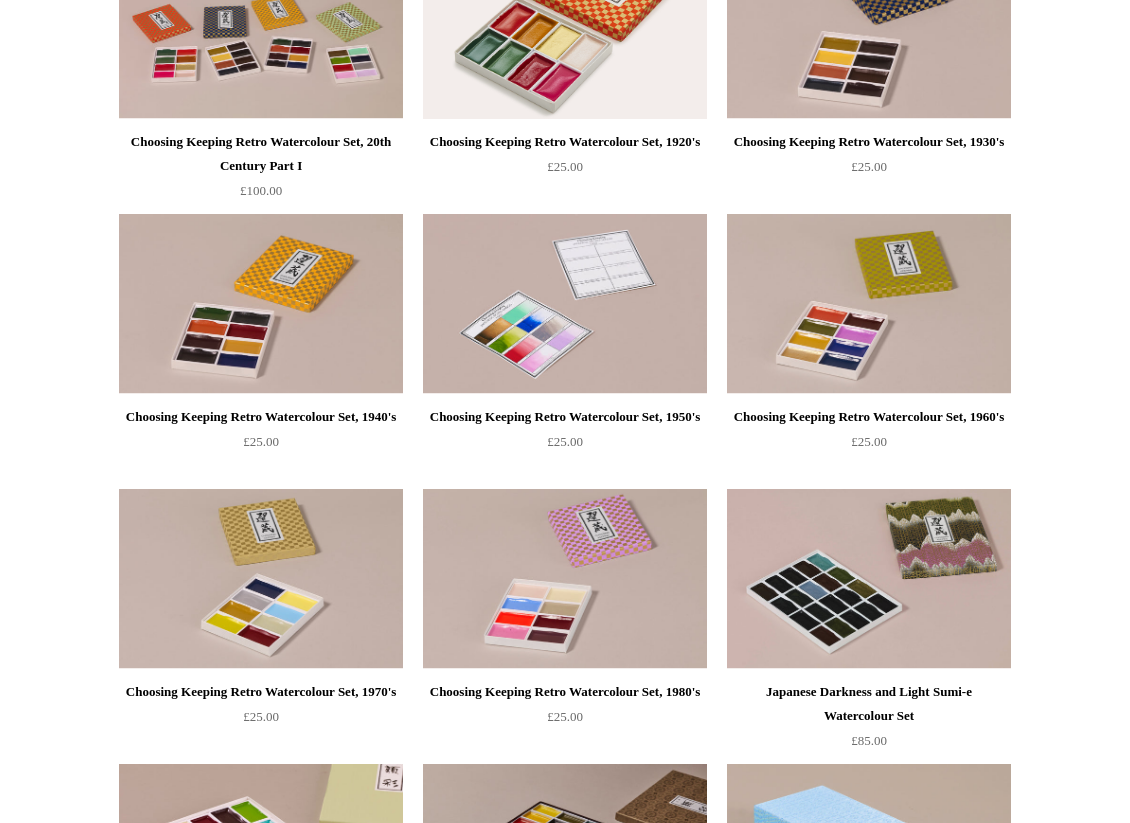 click at bounding box center [565, 304] 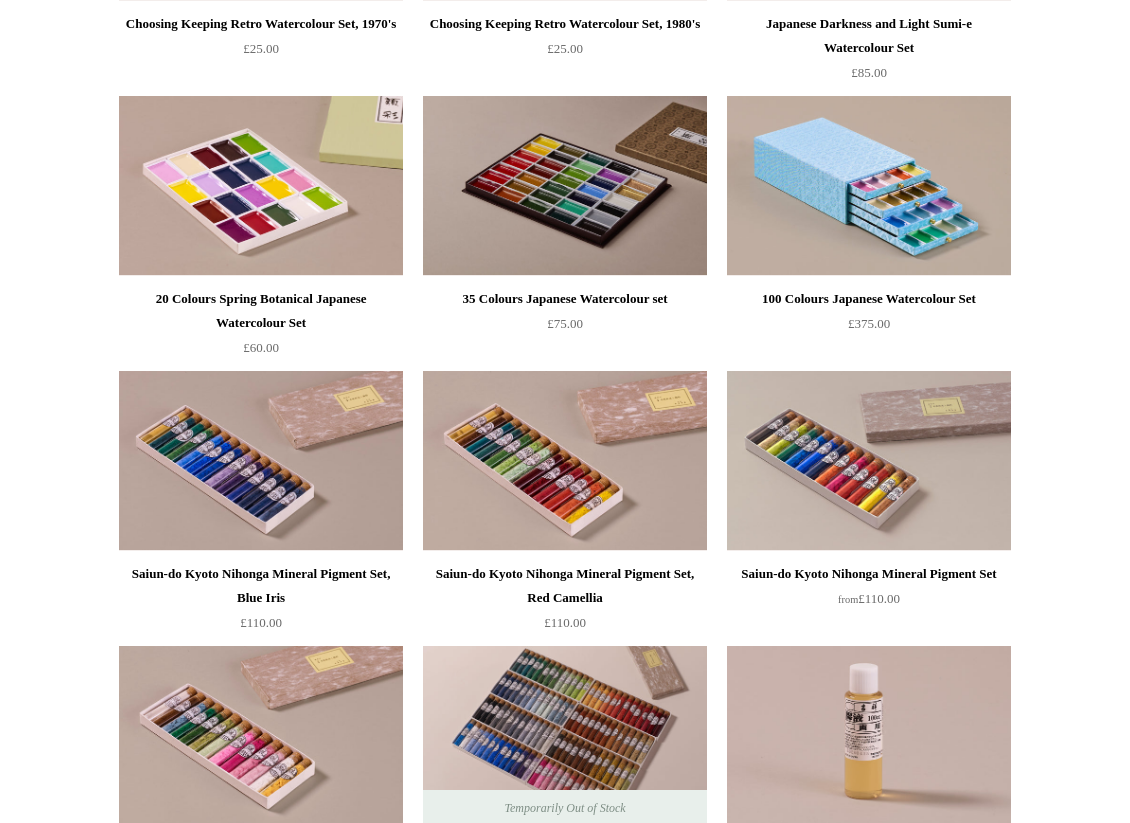 scroll, scrollTop: 1359, scrollLeft: 0, axis: vertical 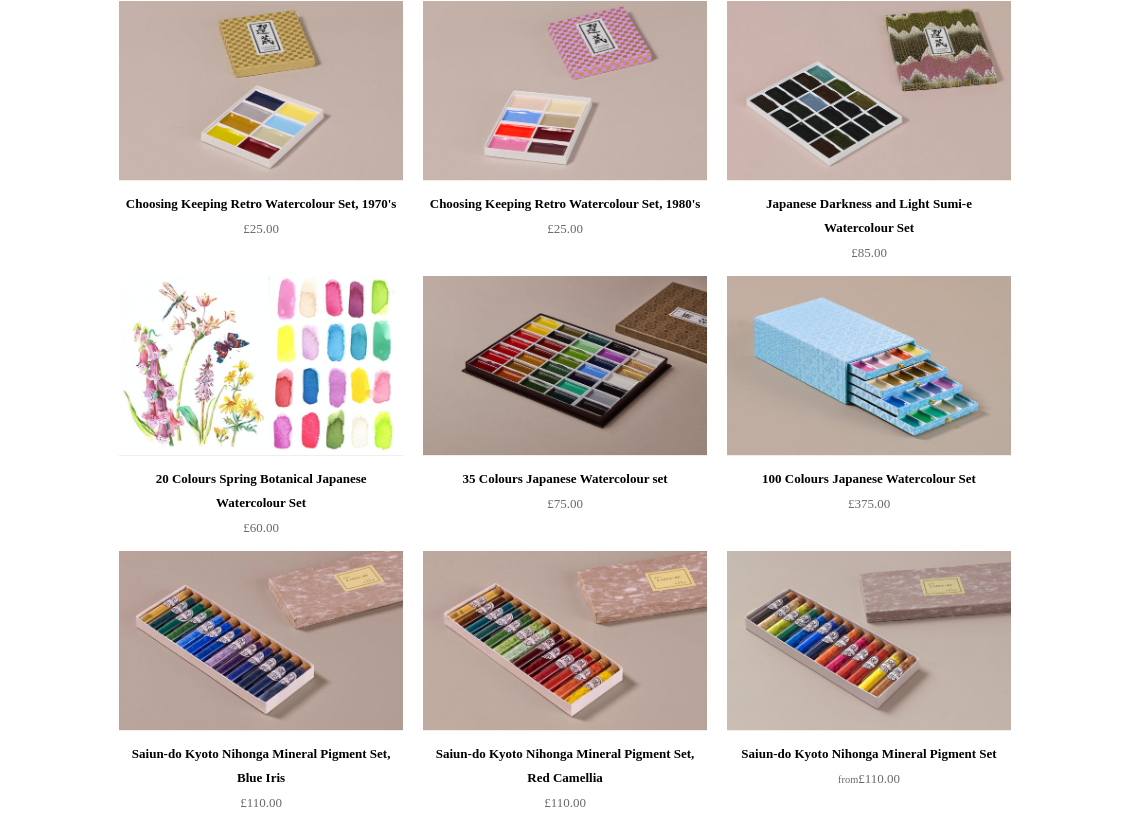 click at bounding box center (261, 366) 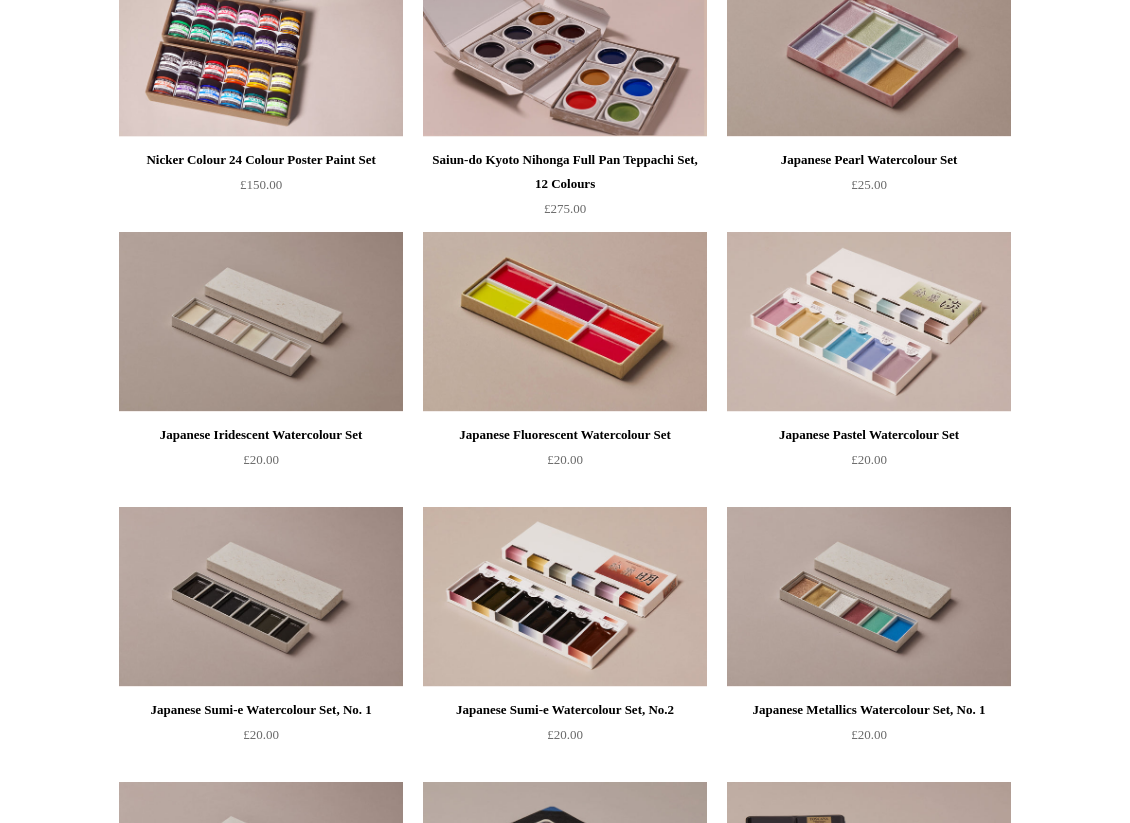 scroll, scrollTop: 2582, scrollLeft: 0, axis: vertical 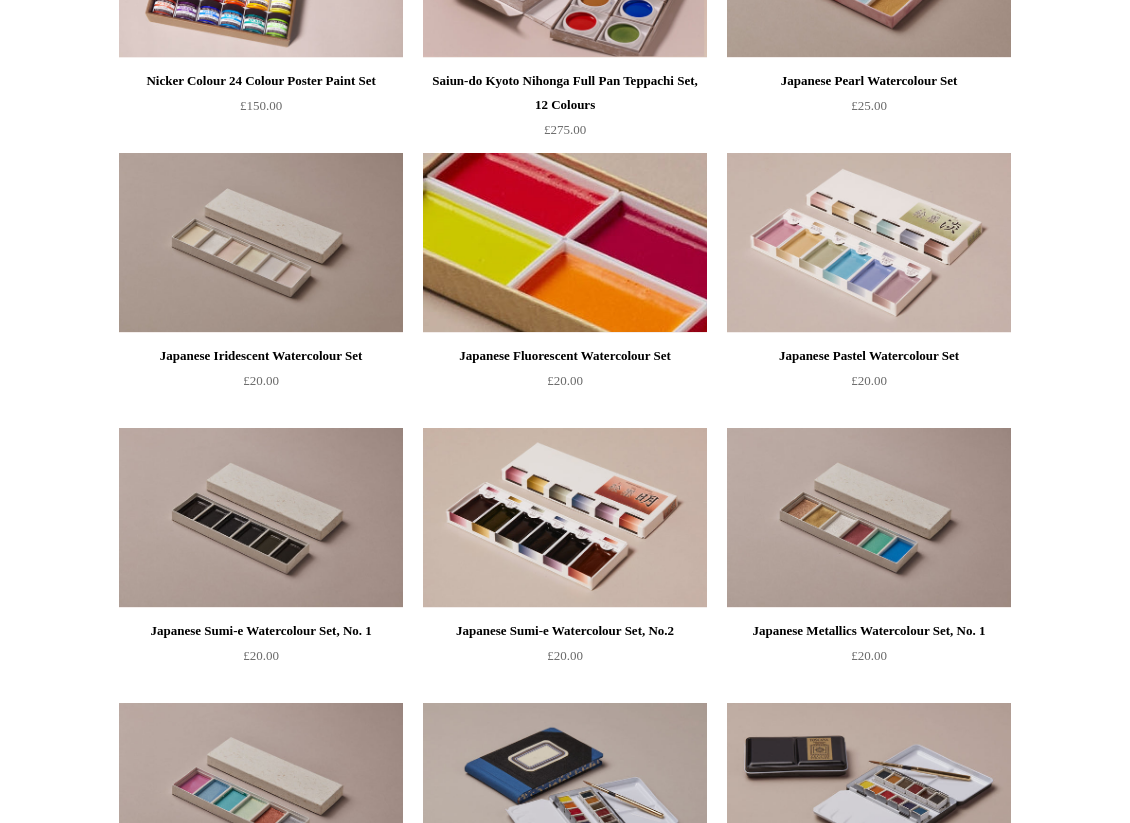 click at bounding box center [565, 243] 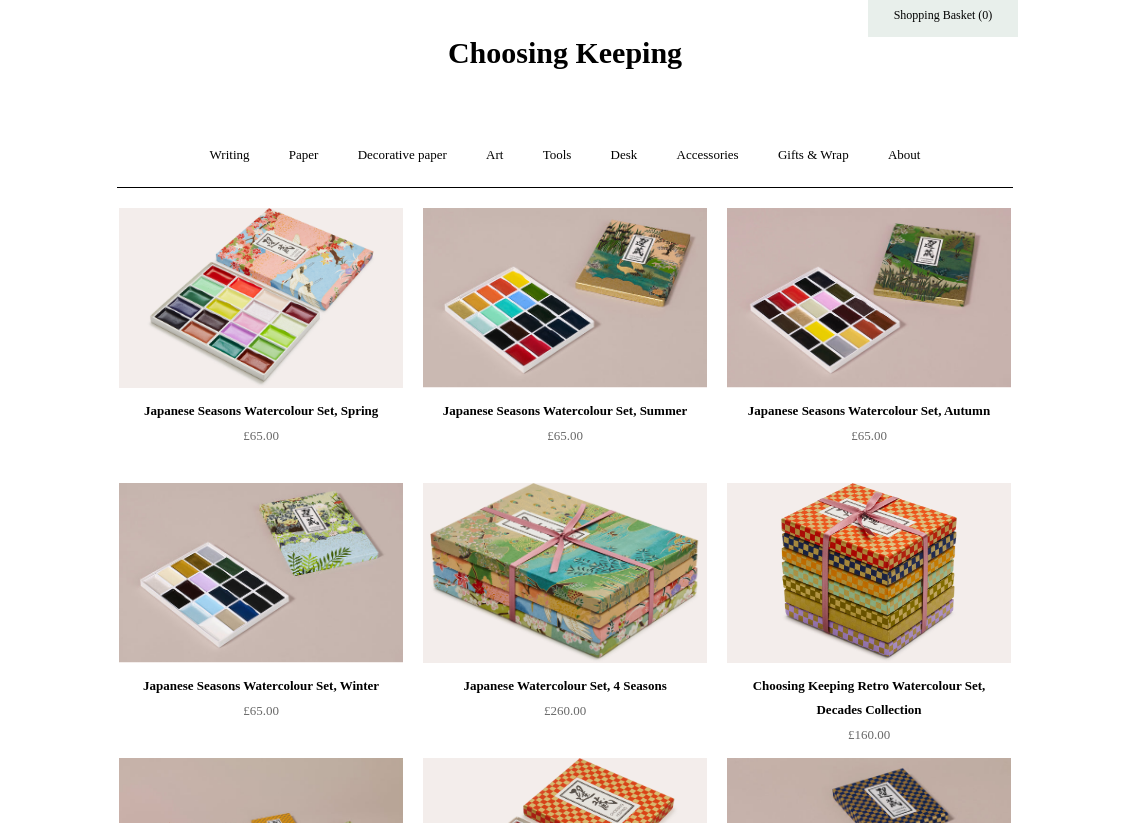 scroll, scrollTop: 0, scrollLeft: 0, axis: both 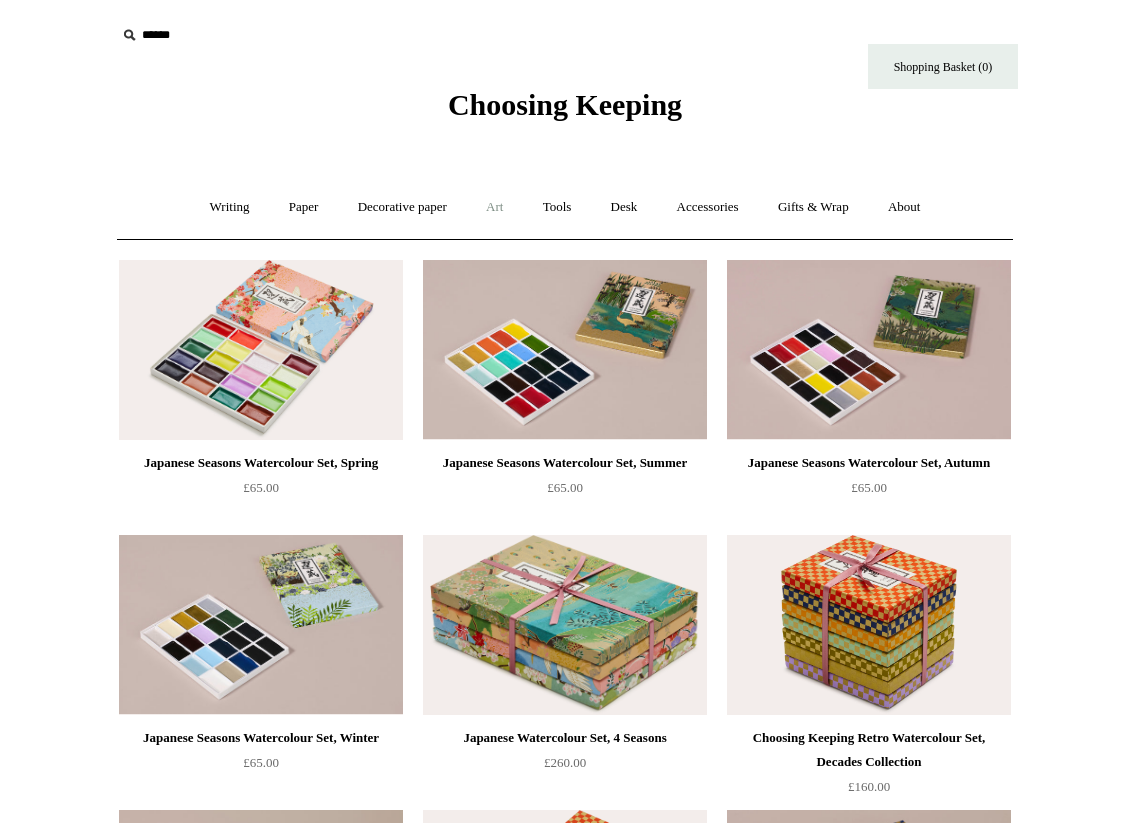 click on "Art +" at bounding box center [494, 207] 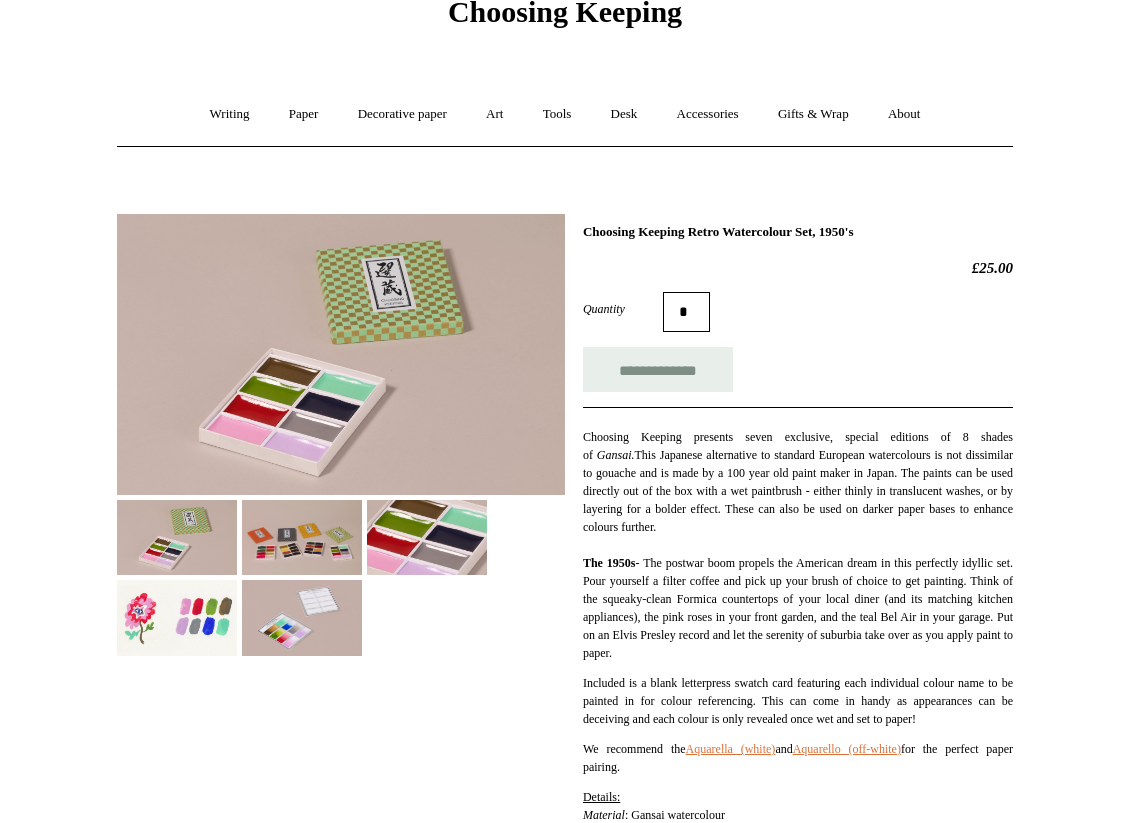 scroll, scrollTop: 94, scrollLeft: 0, axis: vertical 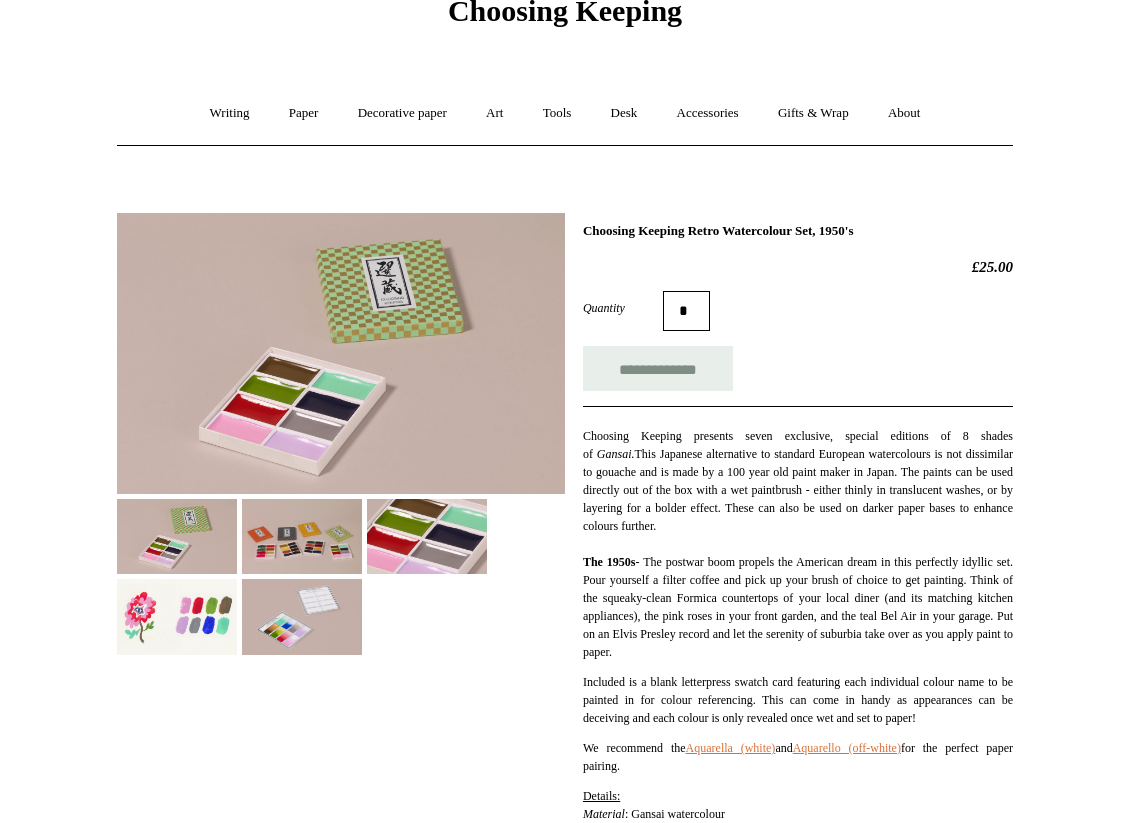 click at bounding box center [302, 536] 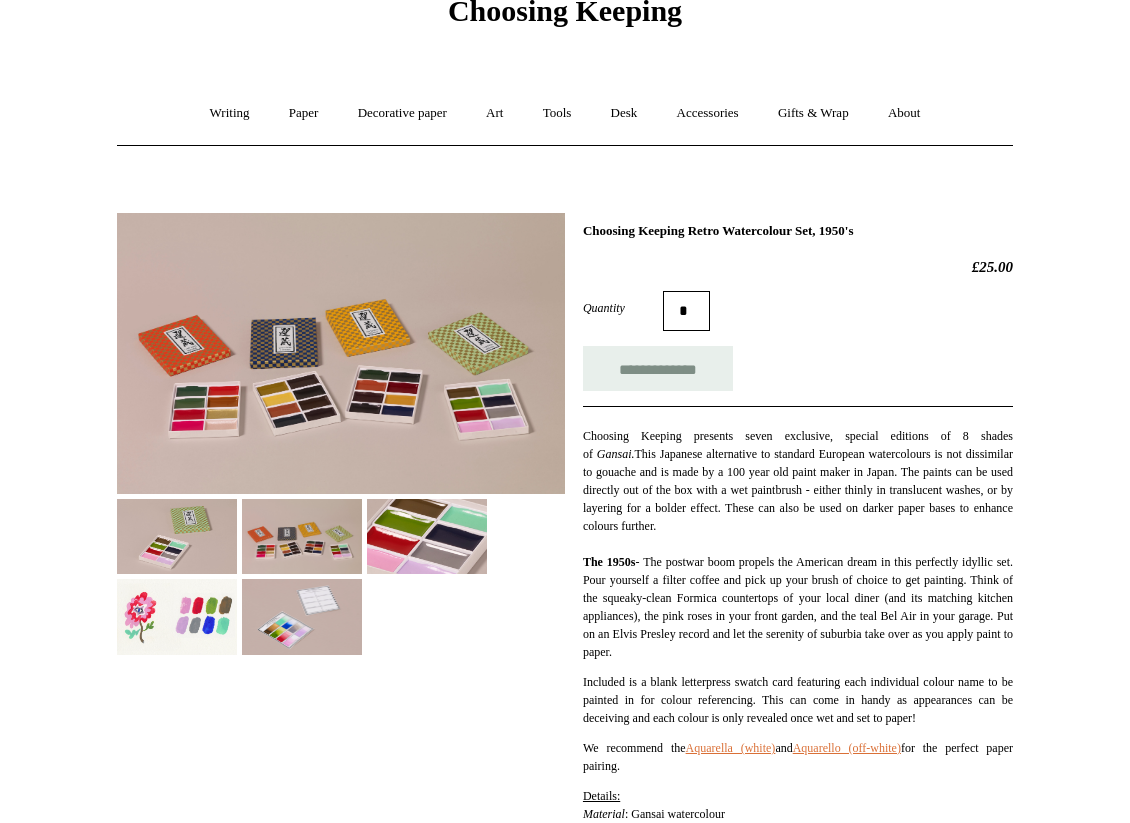 click at bounding box center [177, 536] 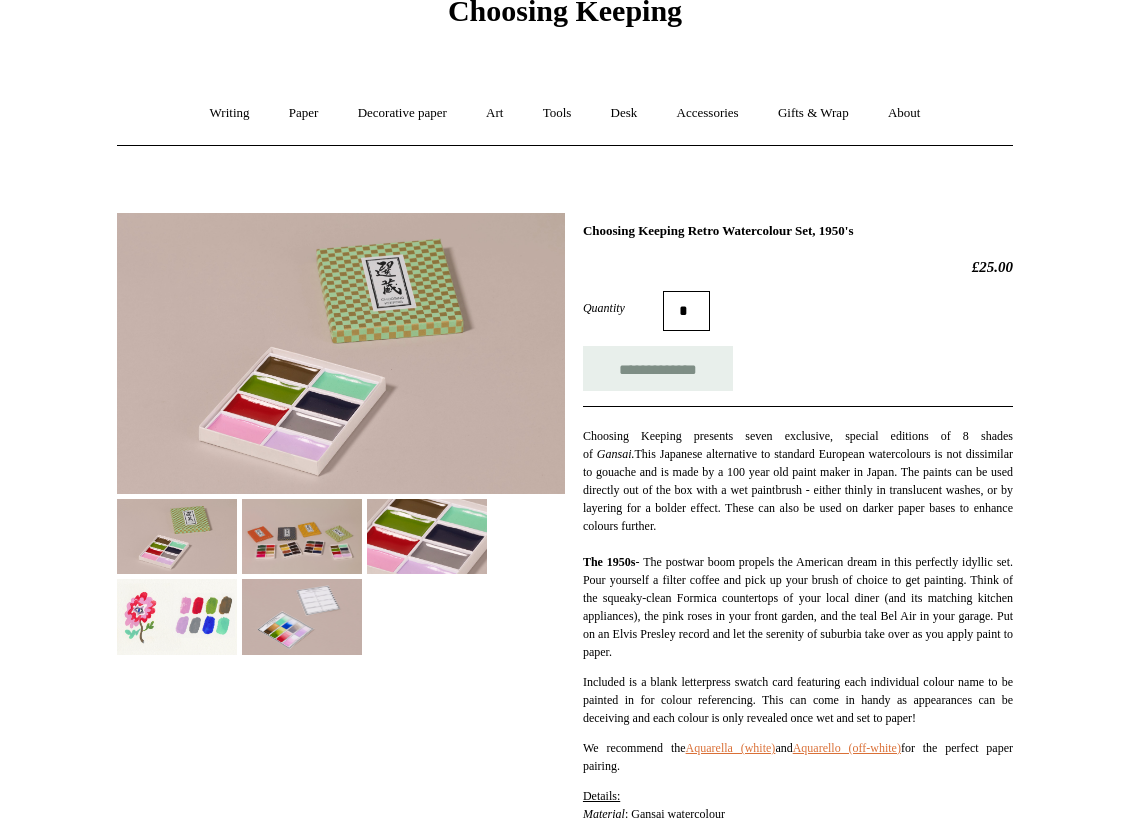 click at bounding box center (177, 616) 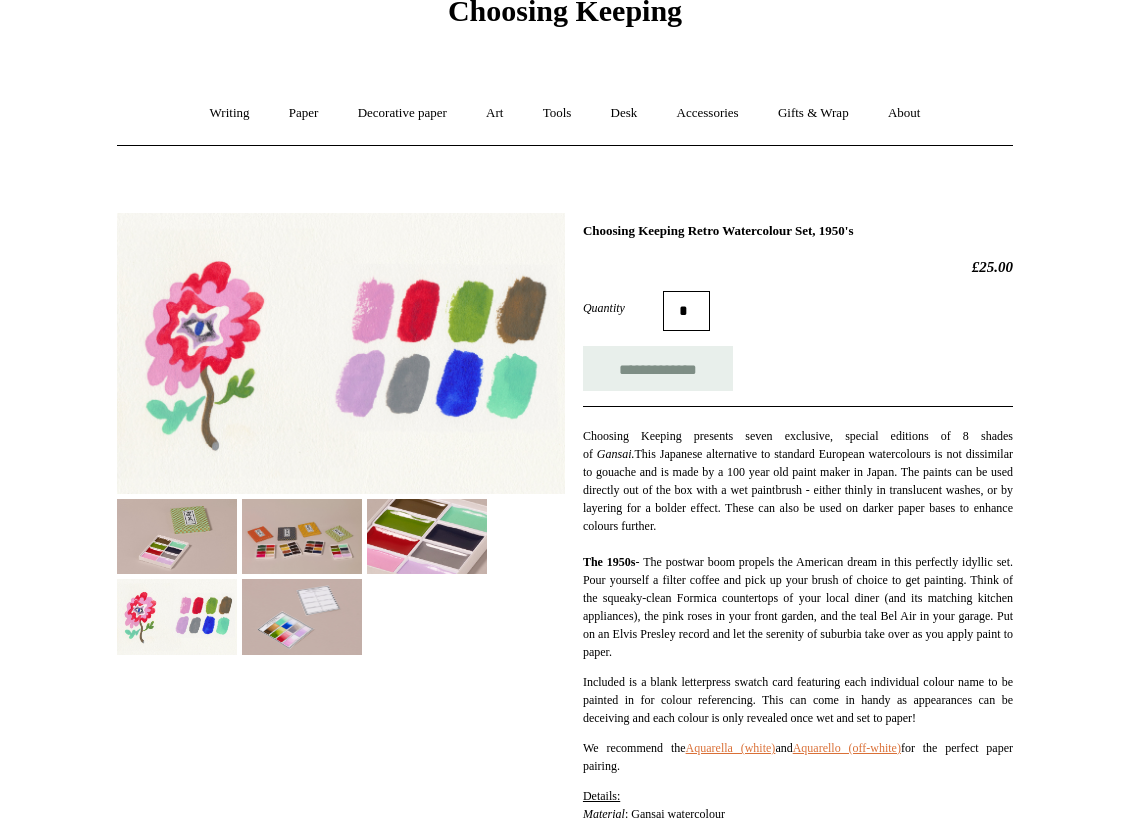 click at bounding box center [427, 536] 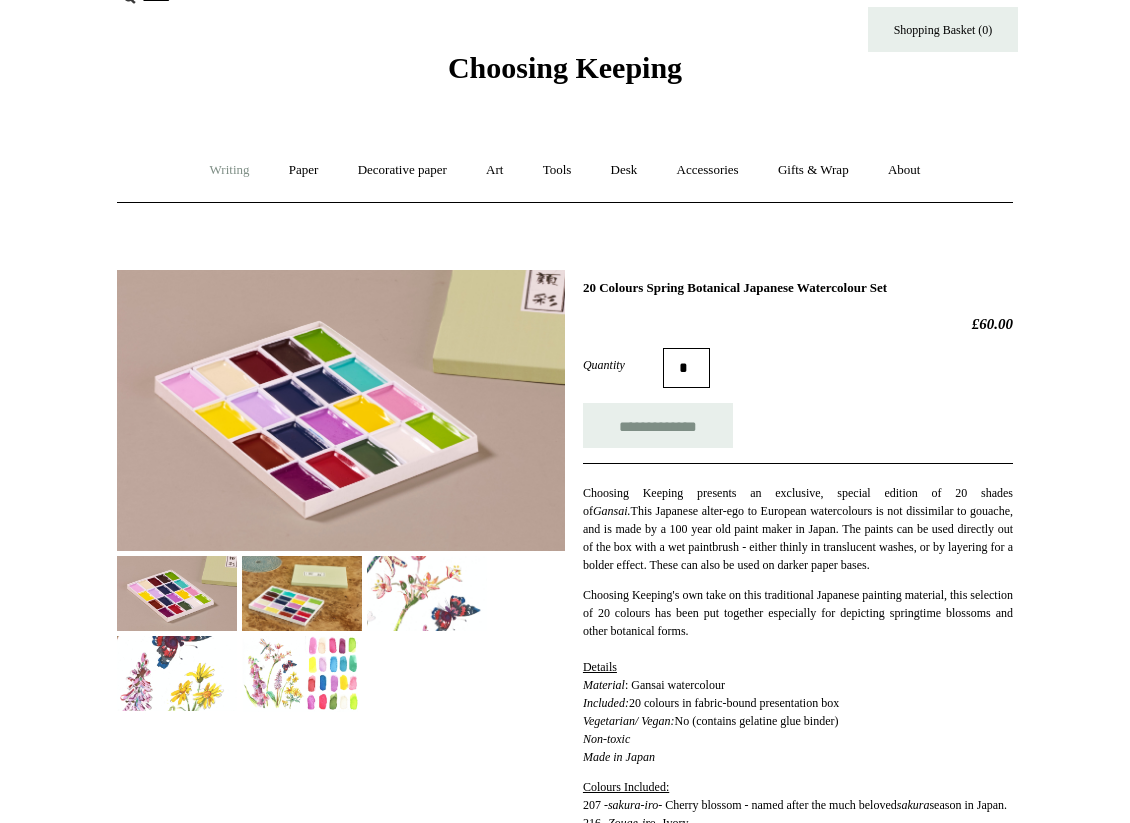 scroll, scrollTop: 94, scrollLeft: 0, axis: vertical 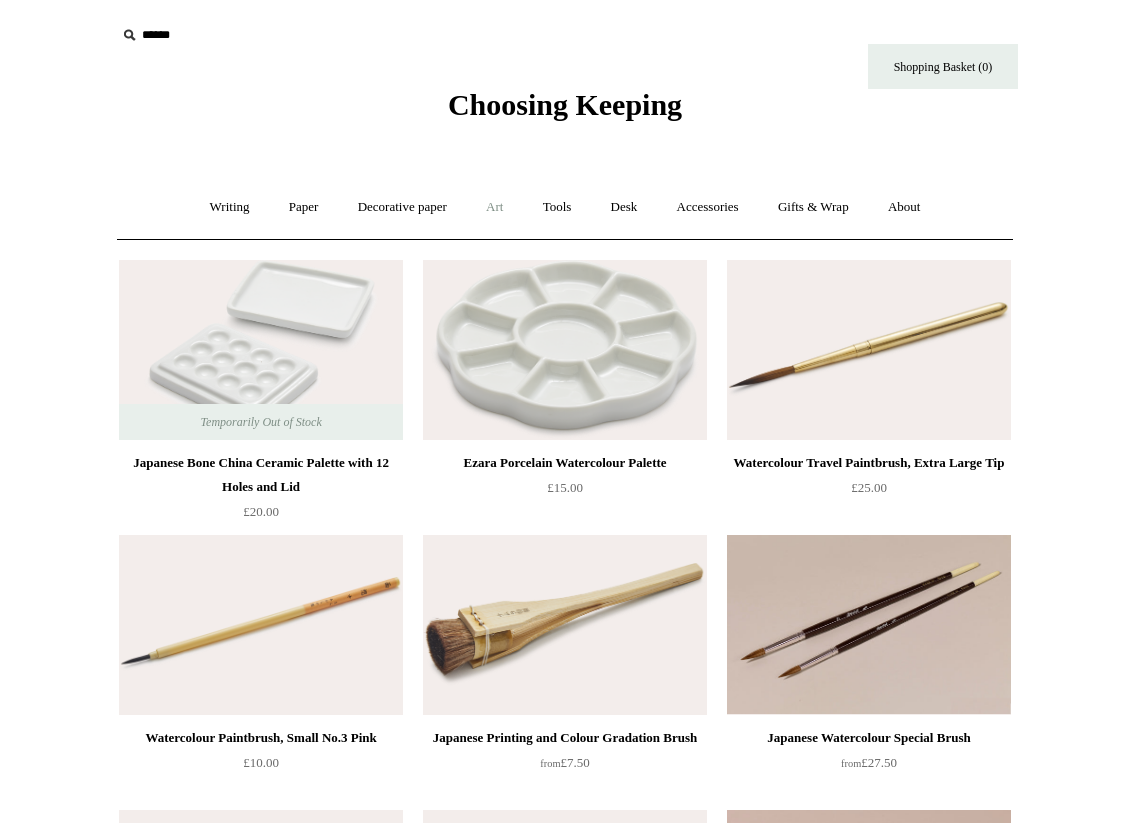click on "Art +" at bounding box center (494, 207) 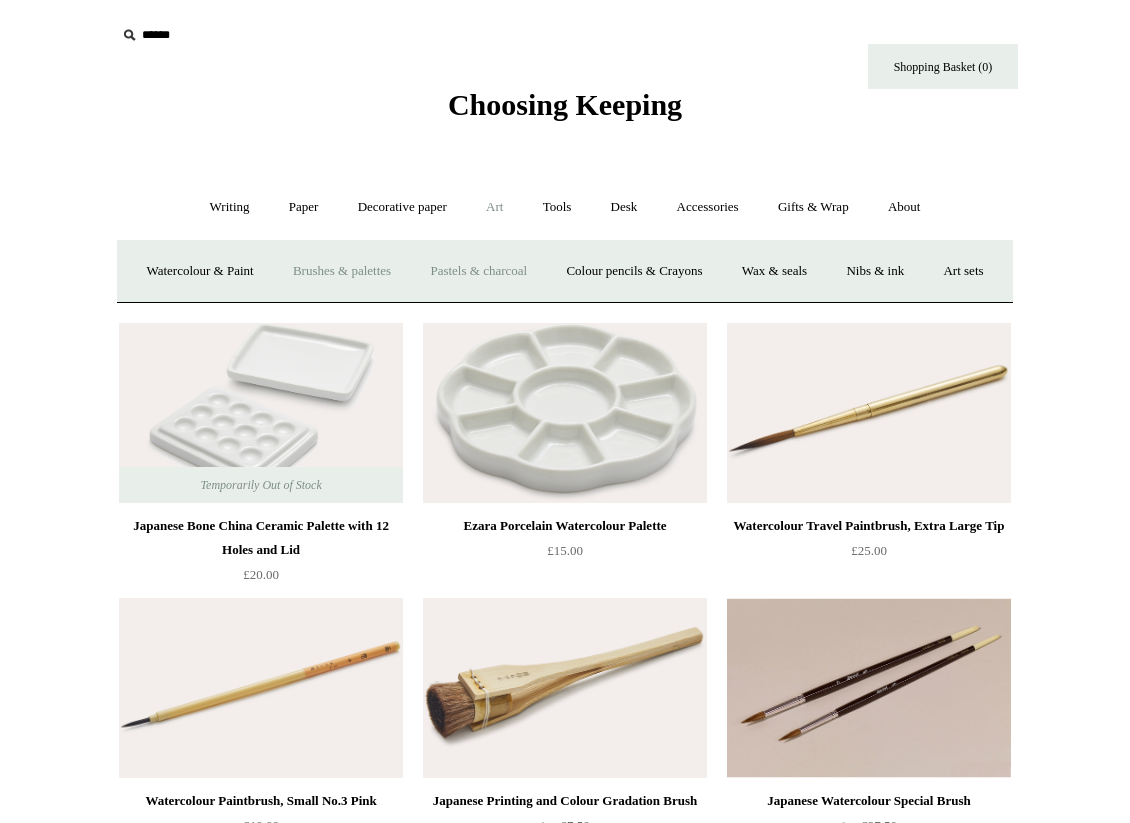 click on "Pastels & charcoal" at bounding box center (478, 271) 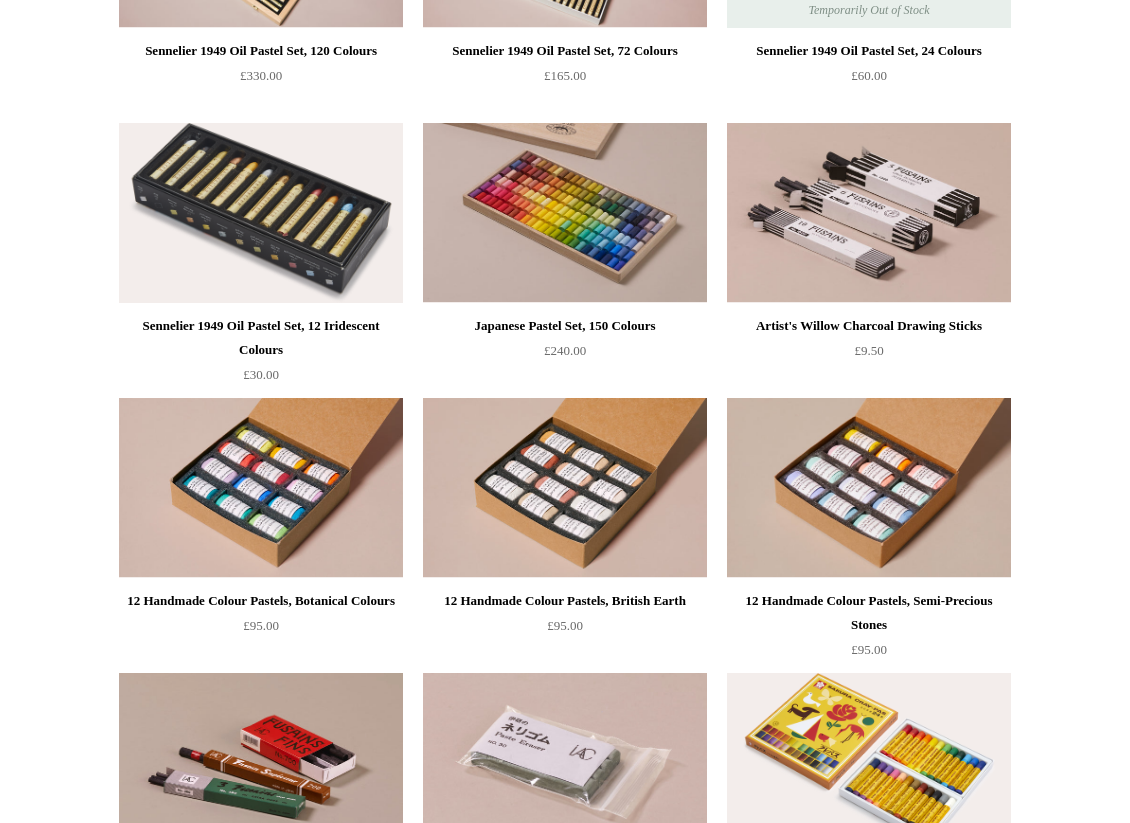 scroll, scrollTop: 0, scrollLeft: 0, axis: both 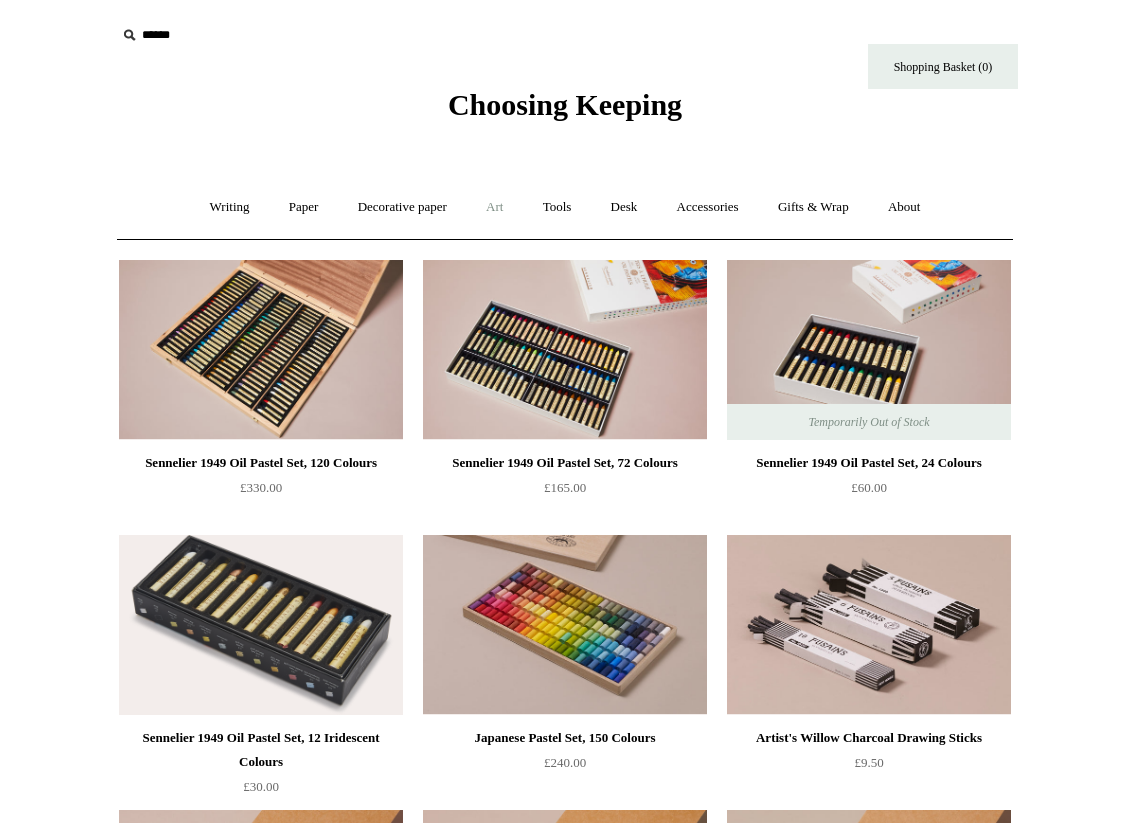 click on "Art +" at bounding box center (494, 207) 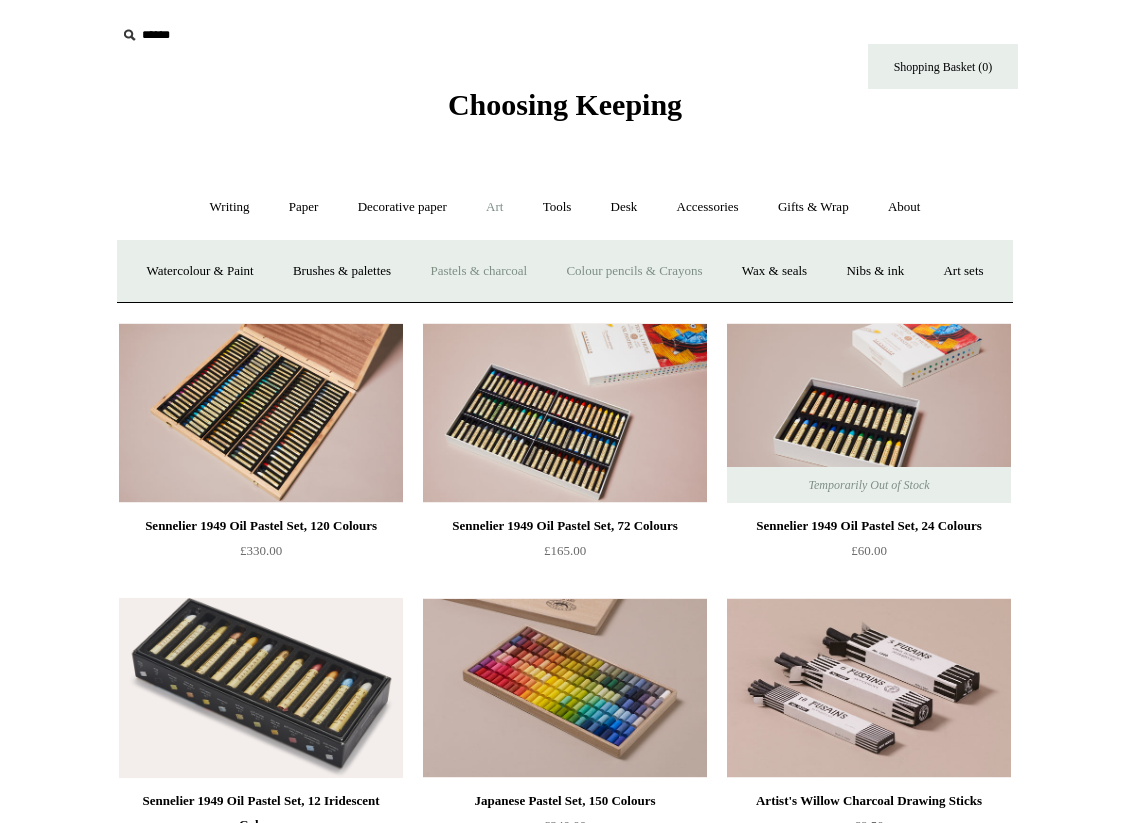 click on "Colour pencils & Crayons" at bounding box center (634, 271) 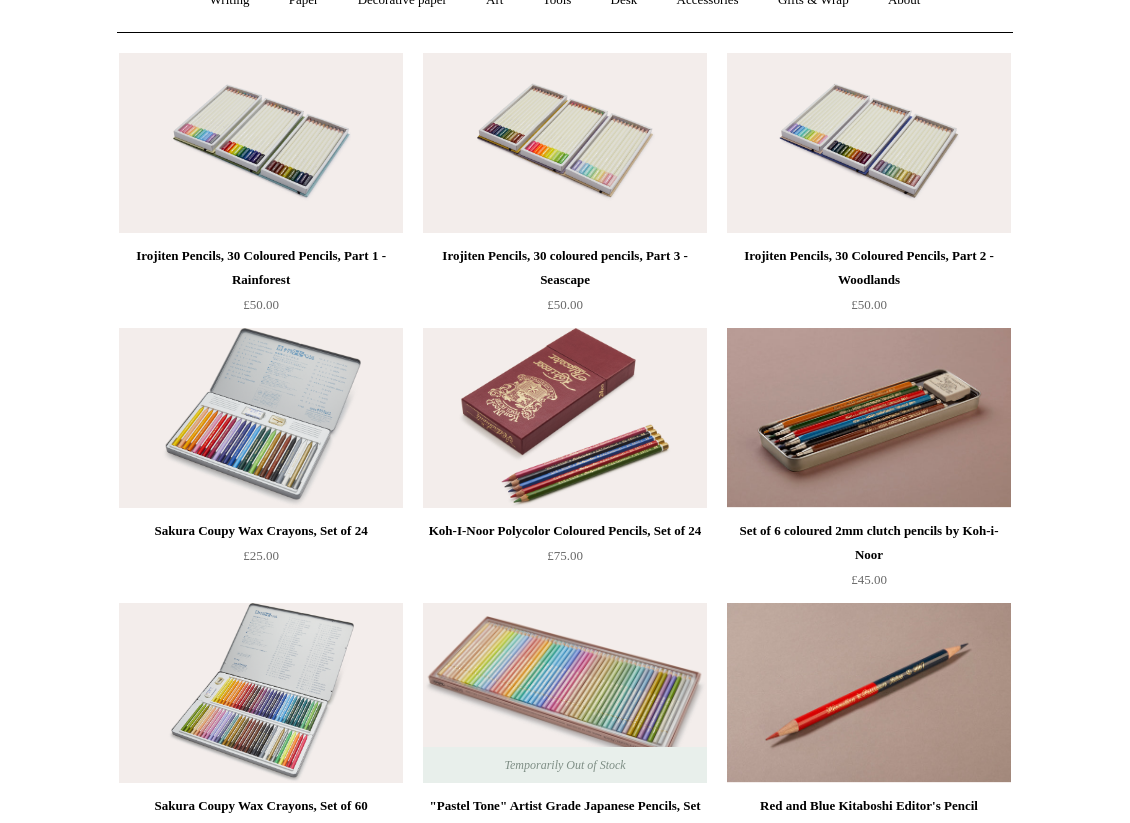 scroll, scrollTop: 0, scrollLeft: 0, axis: both 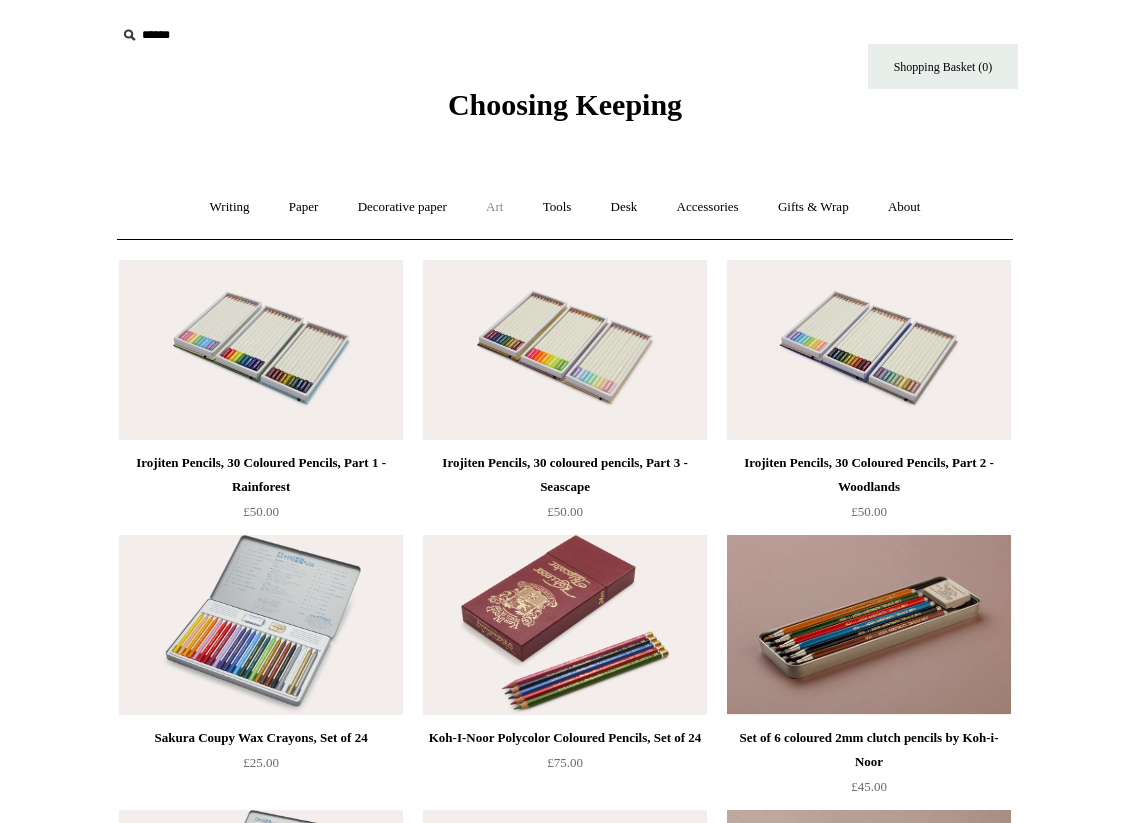 click on "Art +" at bounding box center (494, 207) 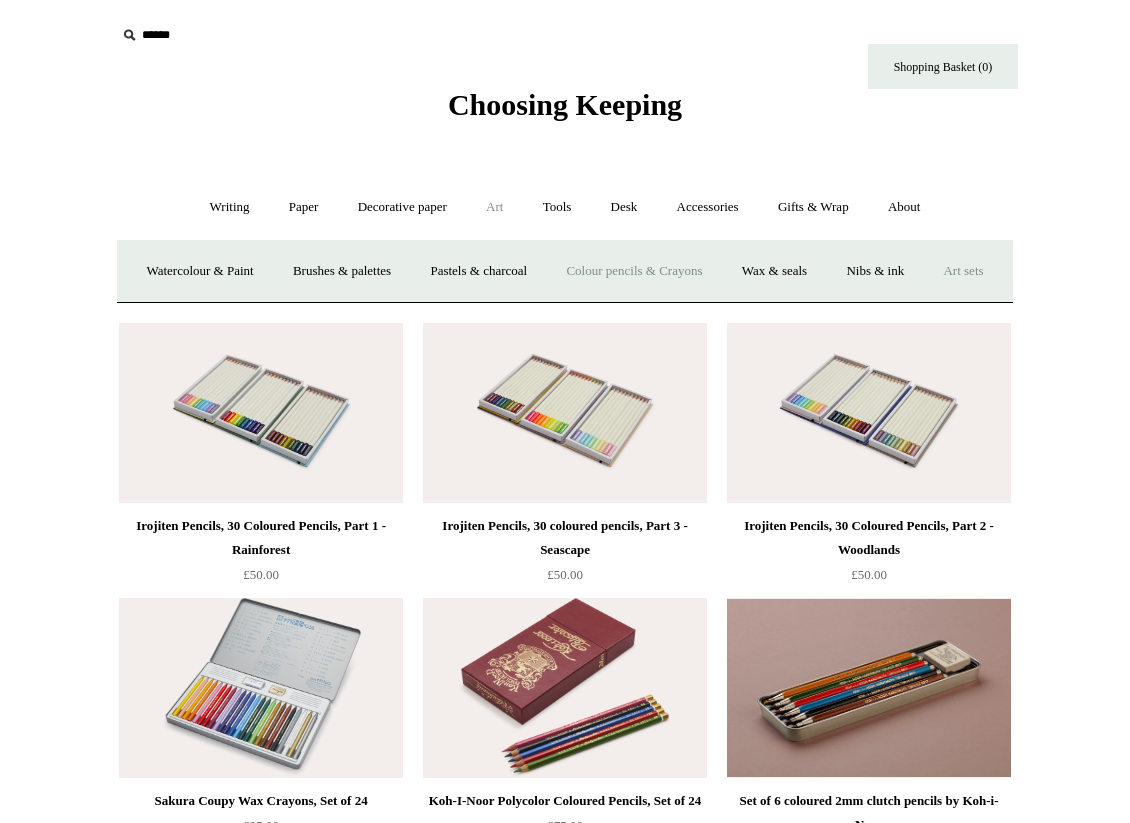 click on "Art sets" at bounding box center [963, 271] 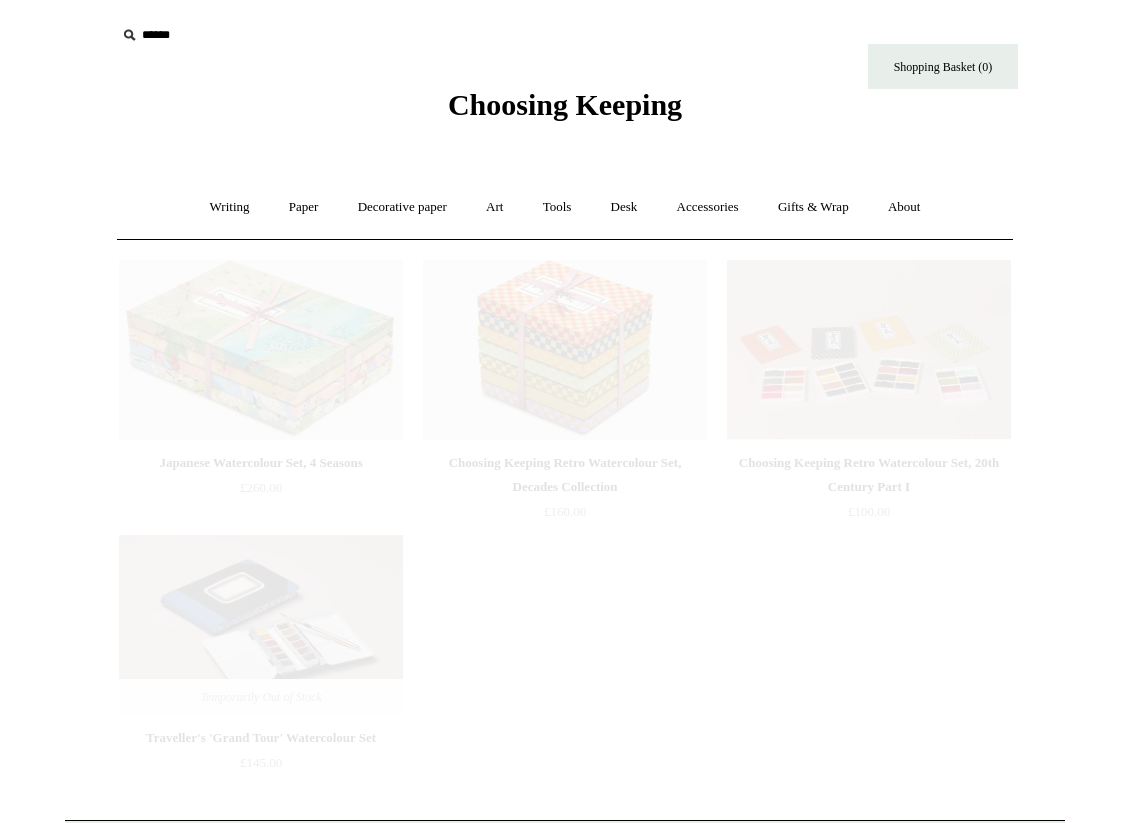 scroll, scrollTop: 0, scrollLeft: 0, axis: both 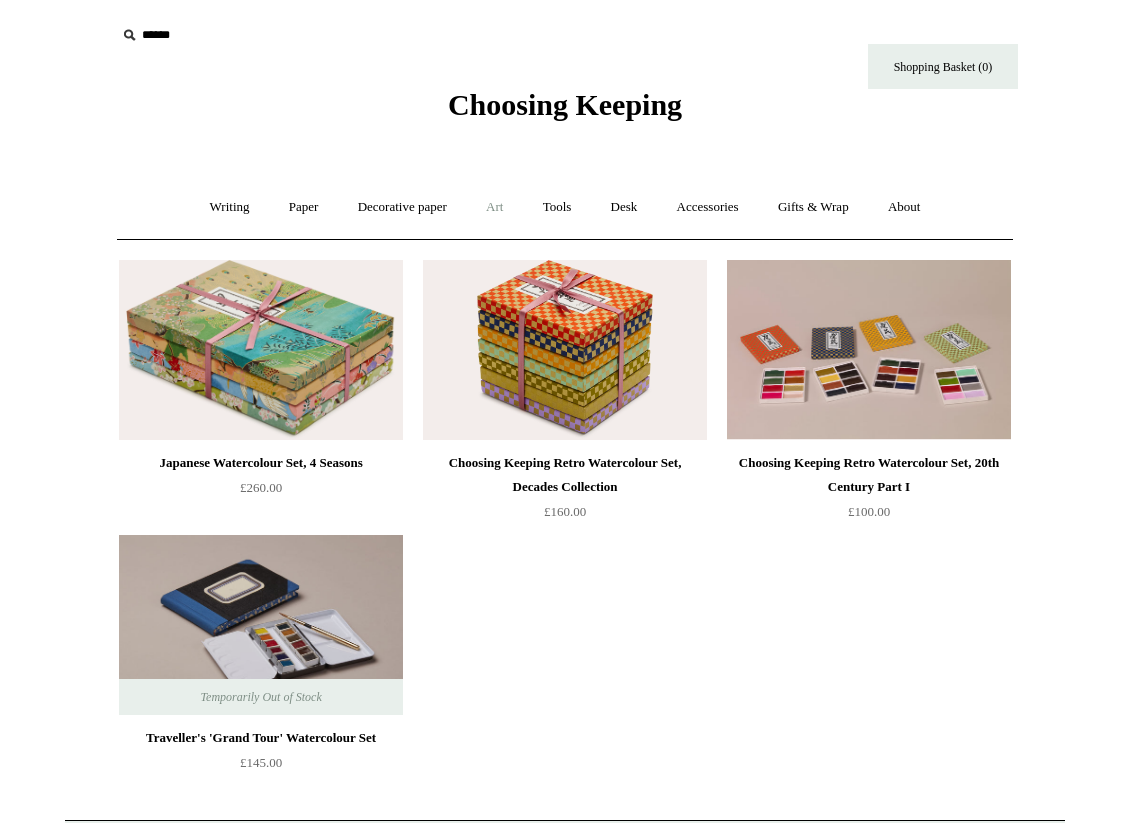 click on "Art +" at bounding box center [494, 207] 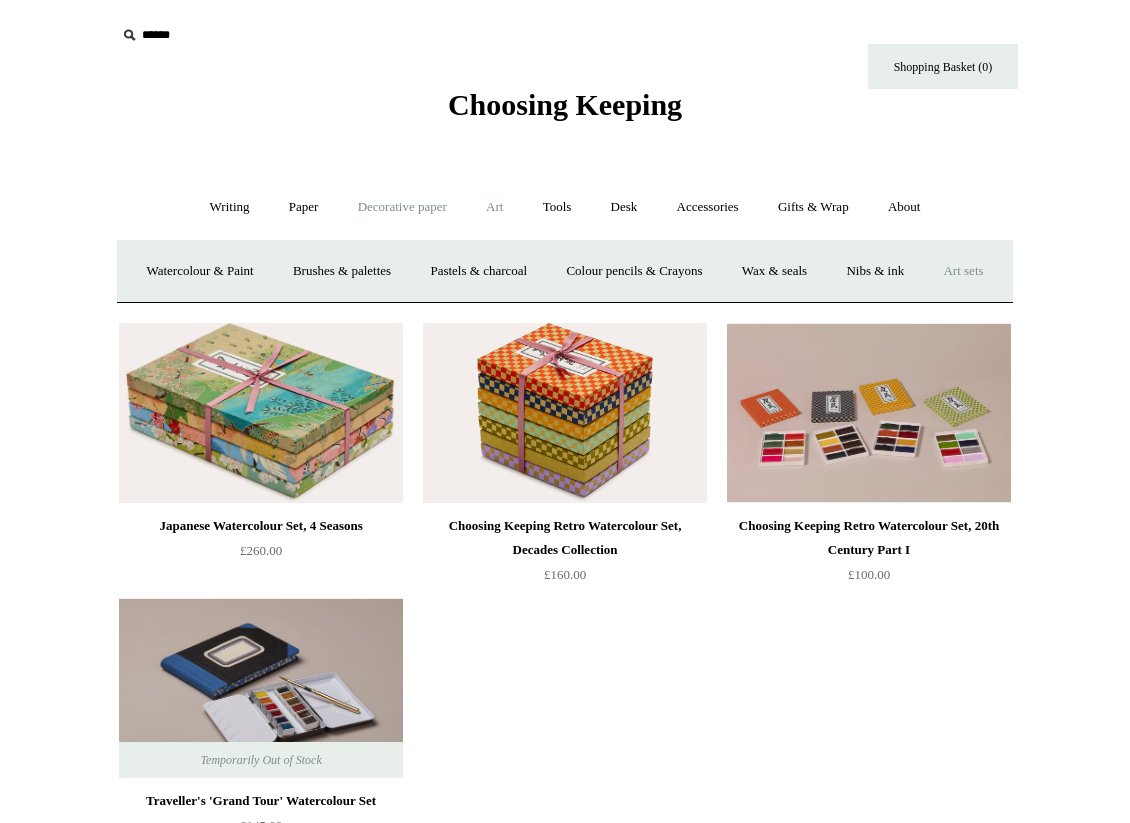click on "Decorative paper +" at bounding box center [402, 207] 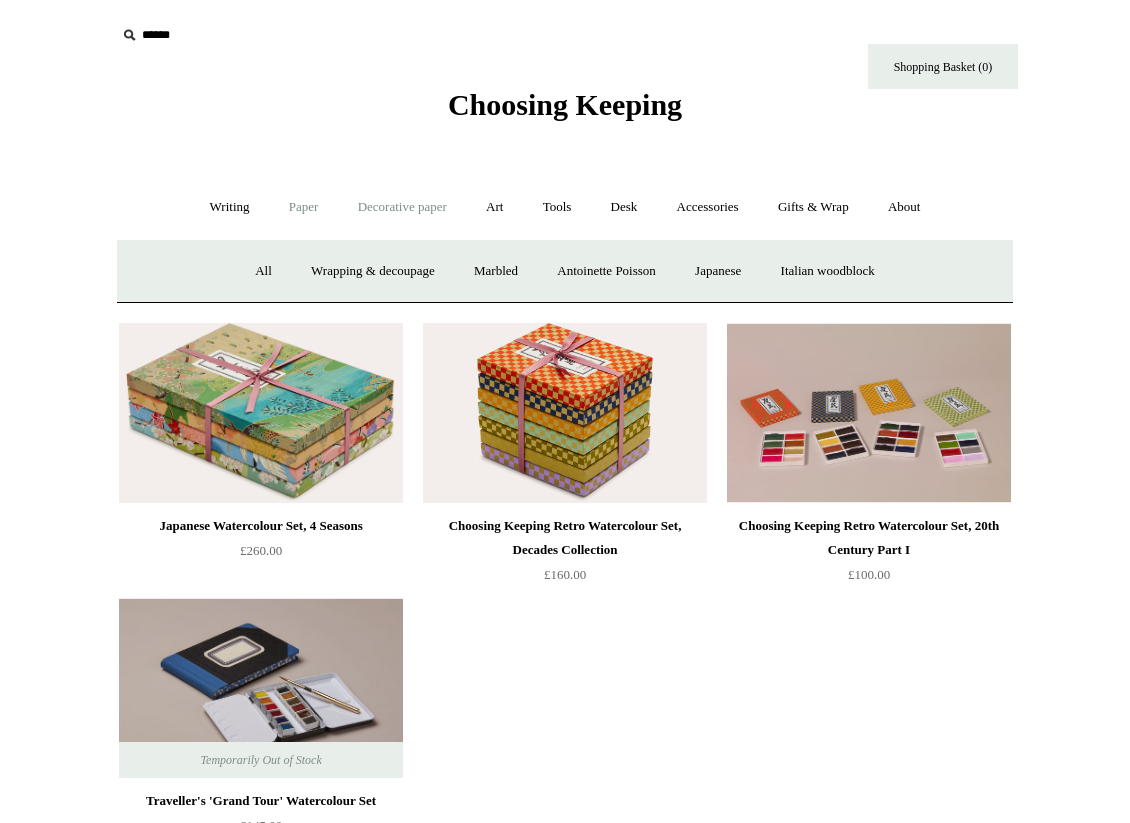 click on "Paper +" at bounding box center [304, 207] 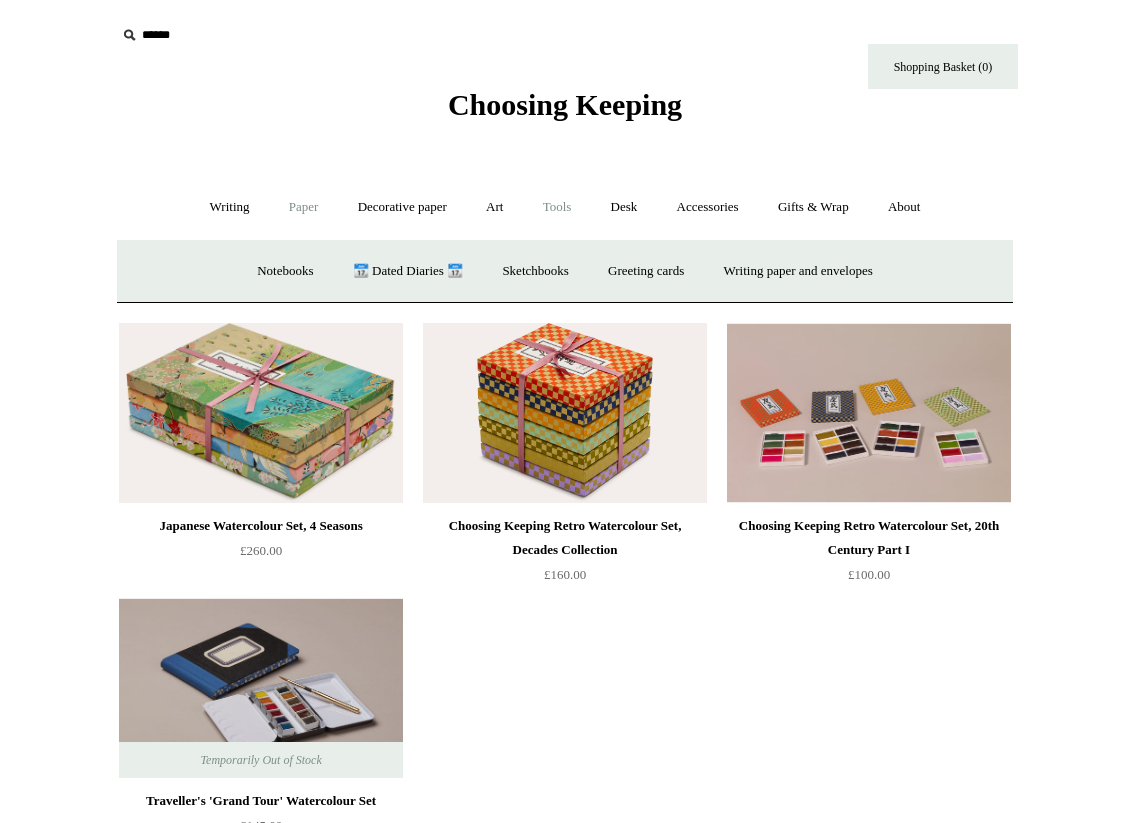 click on "Tools +" at bounding box center (557, 207) 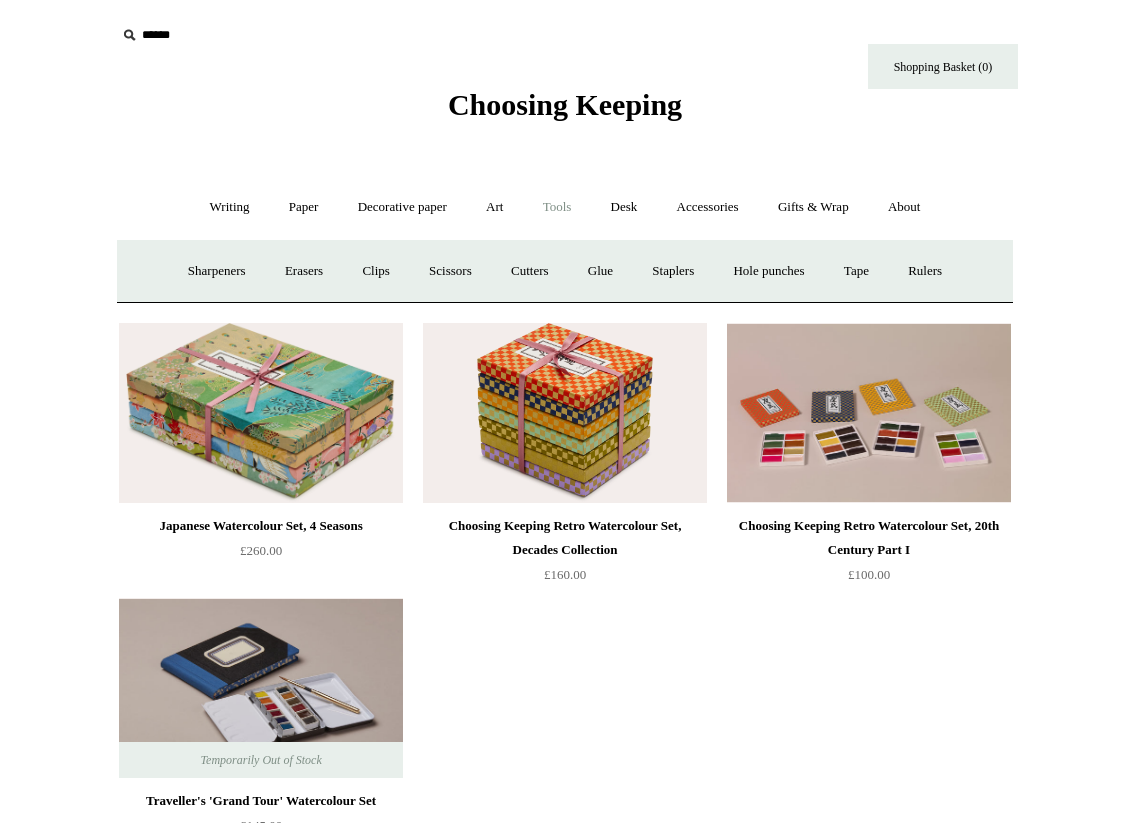 click on "Tools -" at bounding box center [557, 207] 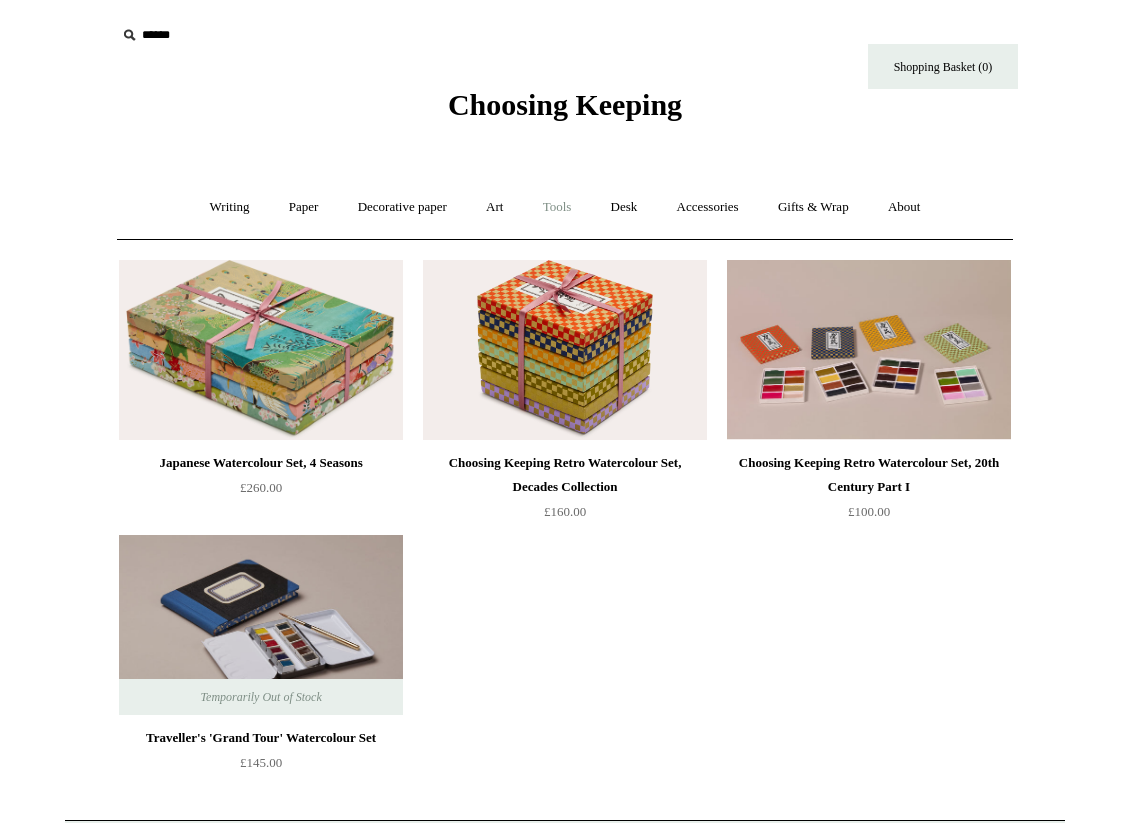 click on "Tools +" at bounding box center (557, 207) 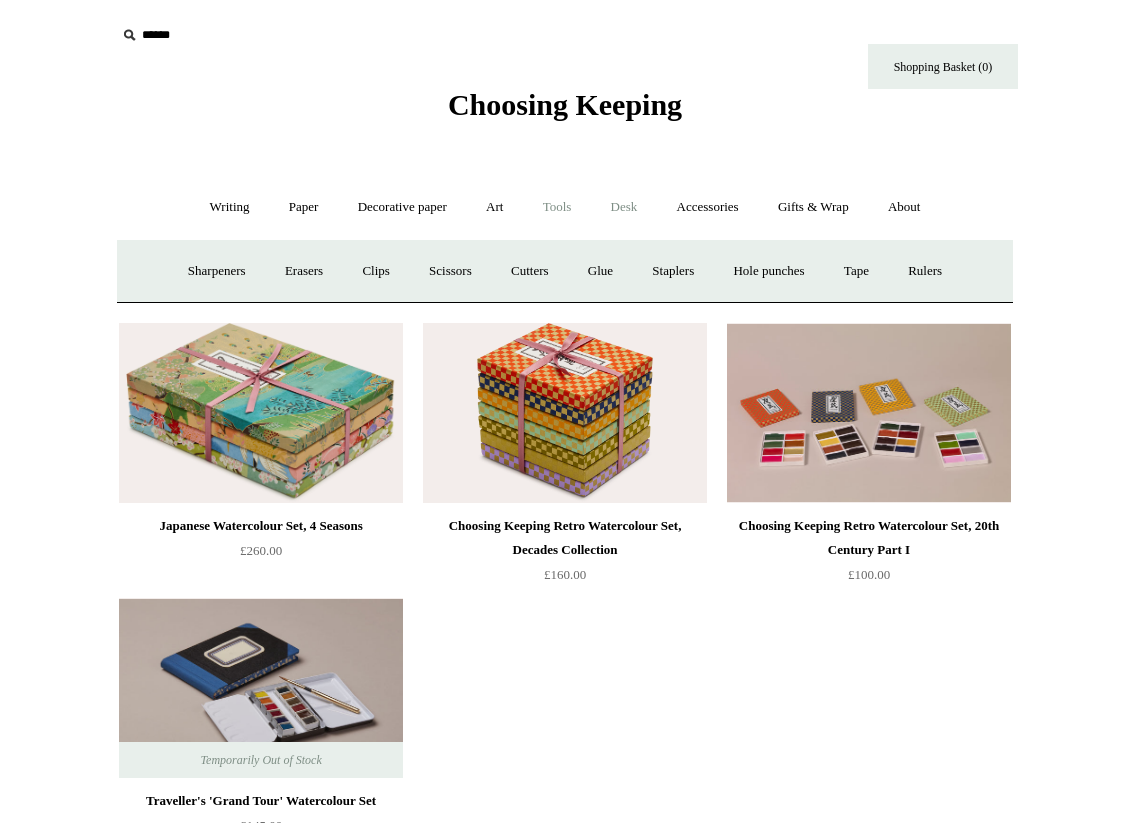 click on "Desk +" at bounding box center [624, 207] 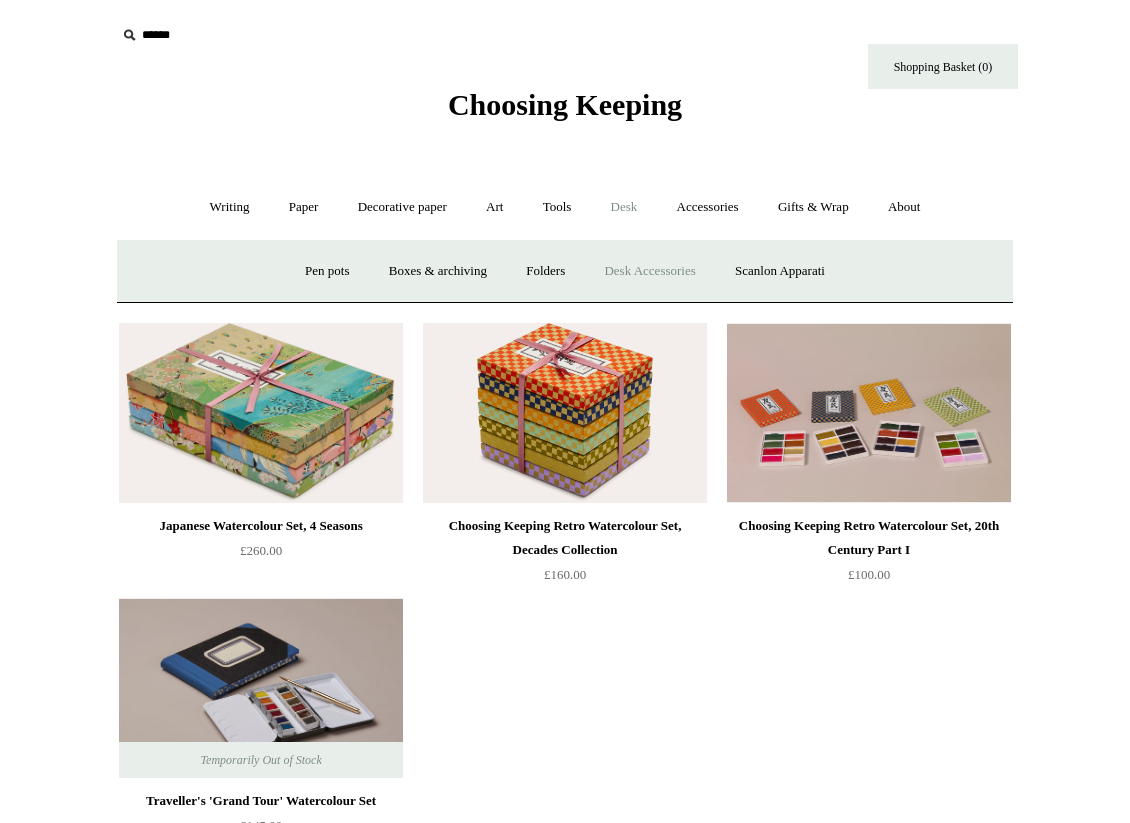 click on "Desk Accessories" at bounding box center (649, 271) 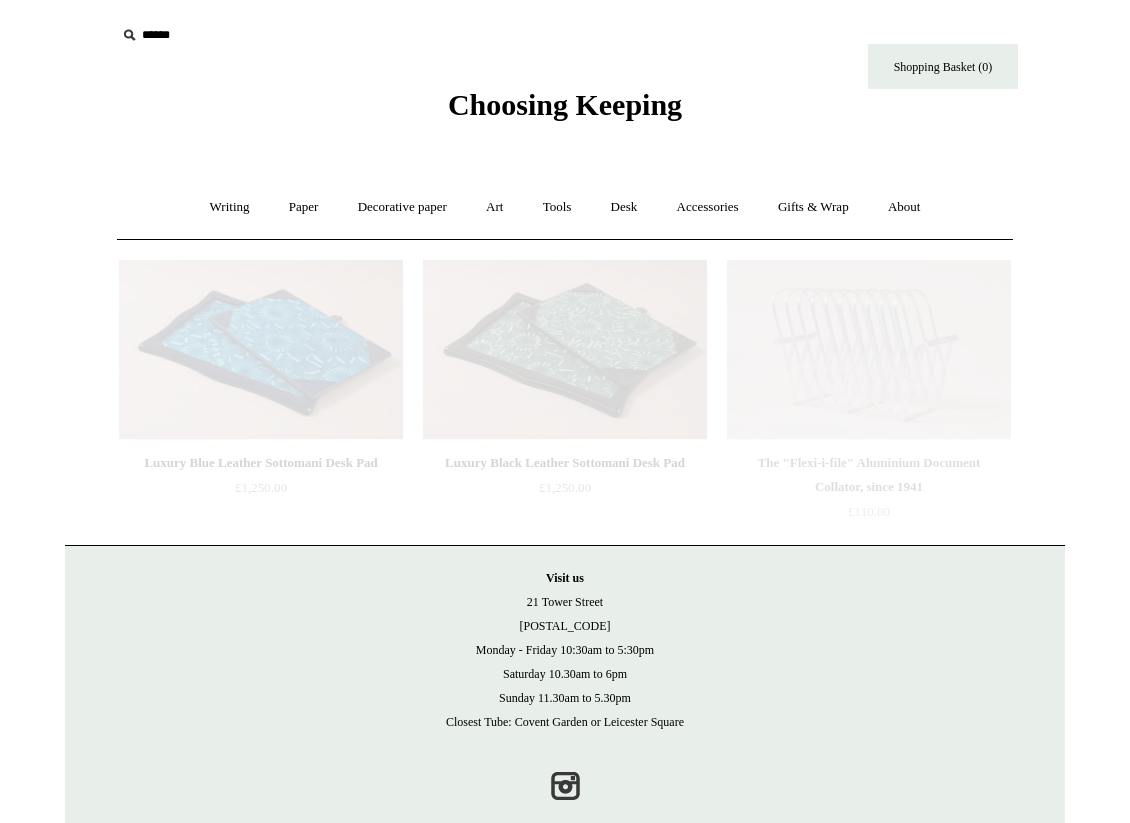 scroll, scrollTop: 0, scrollLeft: 0, axis: both 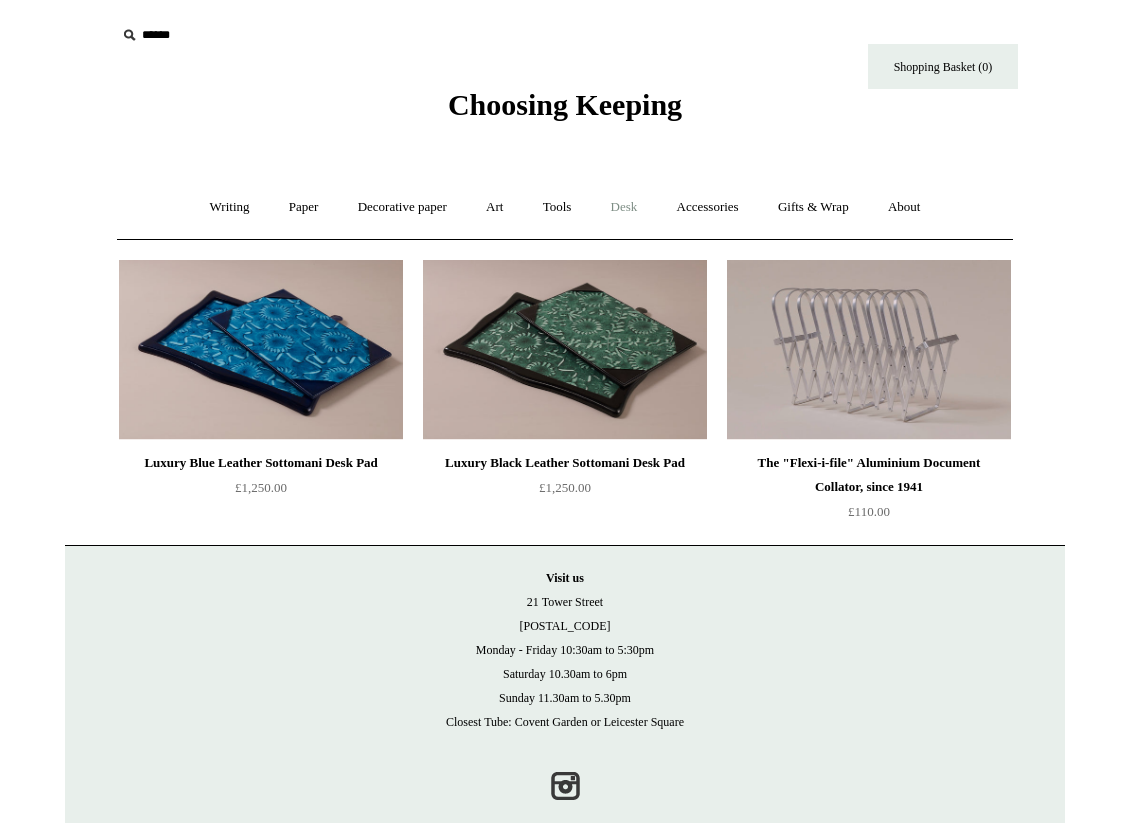 click on "Desk +" at bounding box center (624, 207) 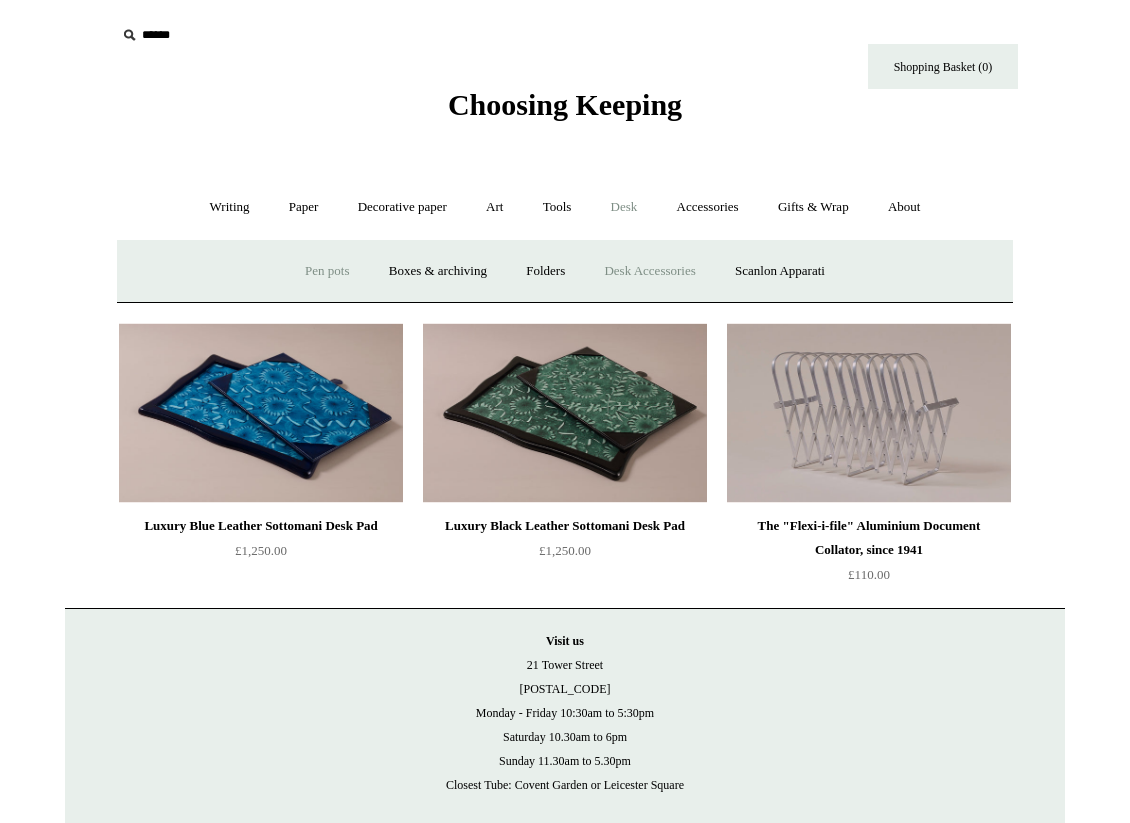 click on "Pen pots" at bounding box center [327, 271] 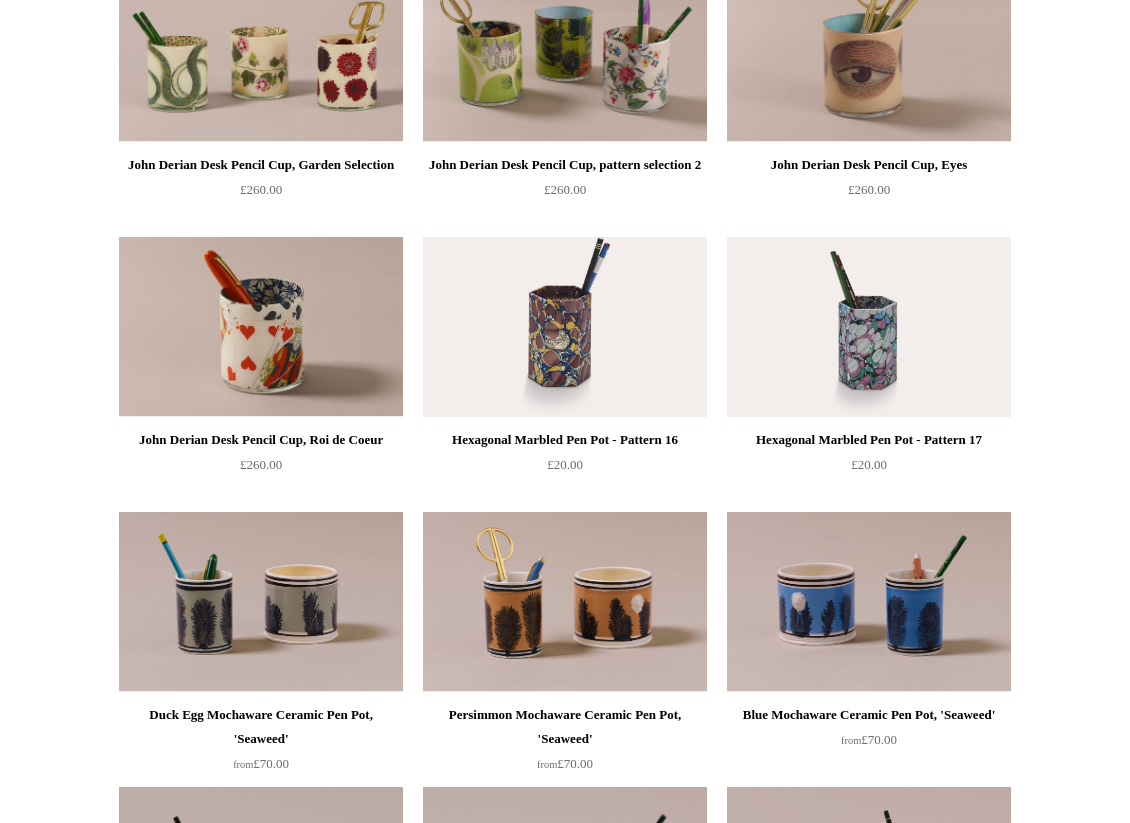 scroll, scrollTop: 0, scrollLeft: 0, axis: both 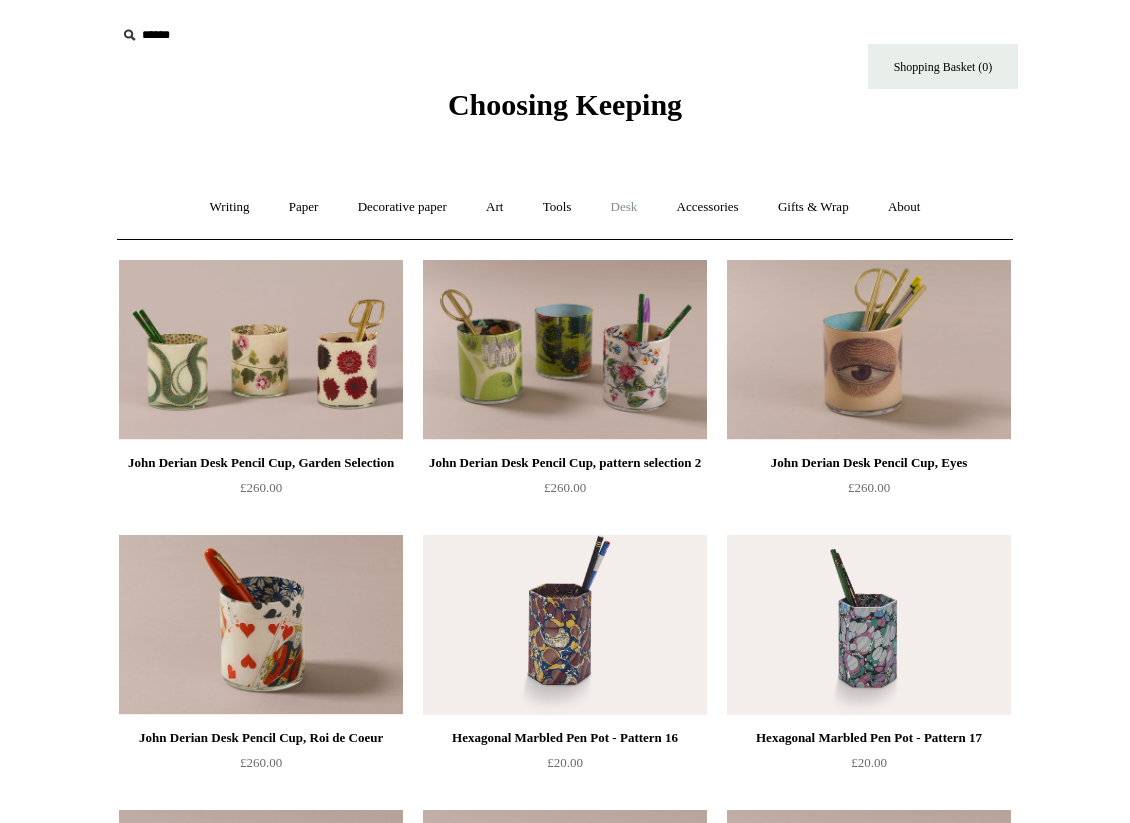 click on "Desk +" at bounding box center [624, 207] 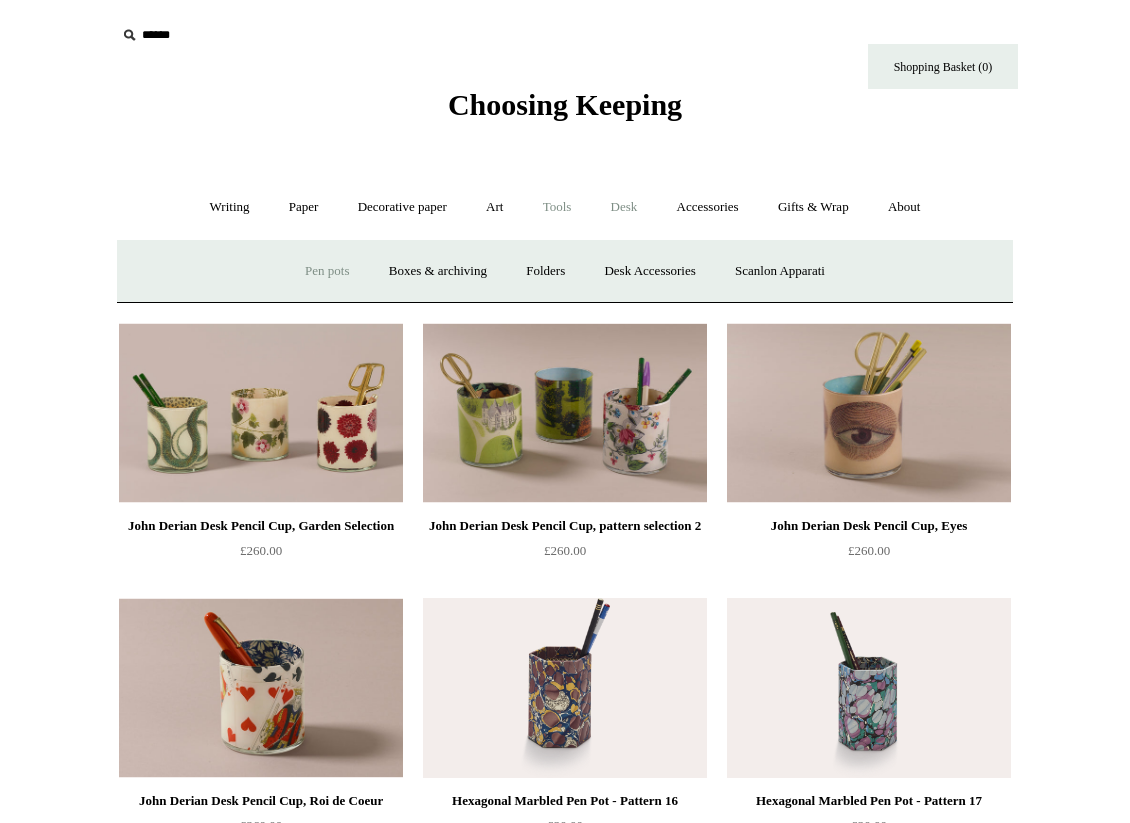 click on "Tools +" at bounding box center (557, 207) 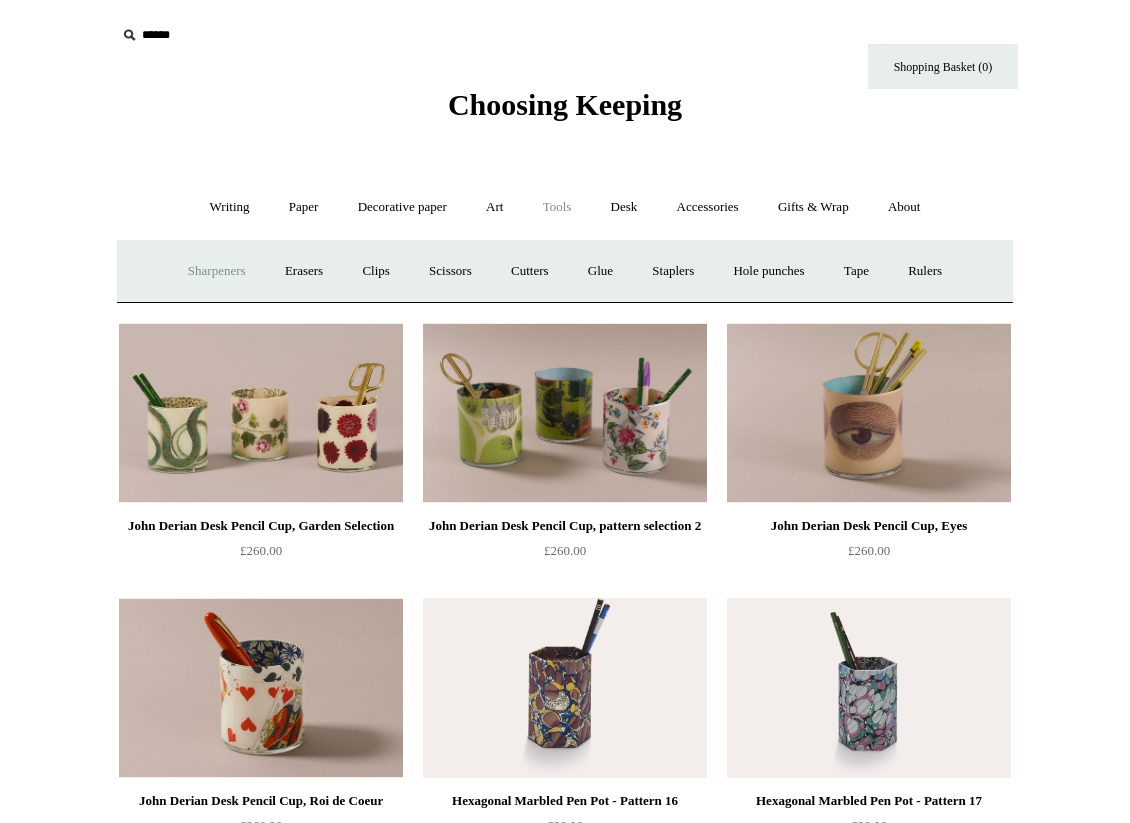 click on "Sharpeners" at bounding box center (217, 271) 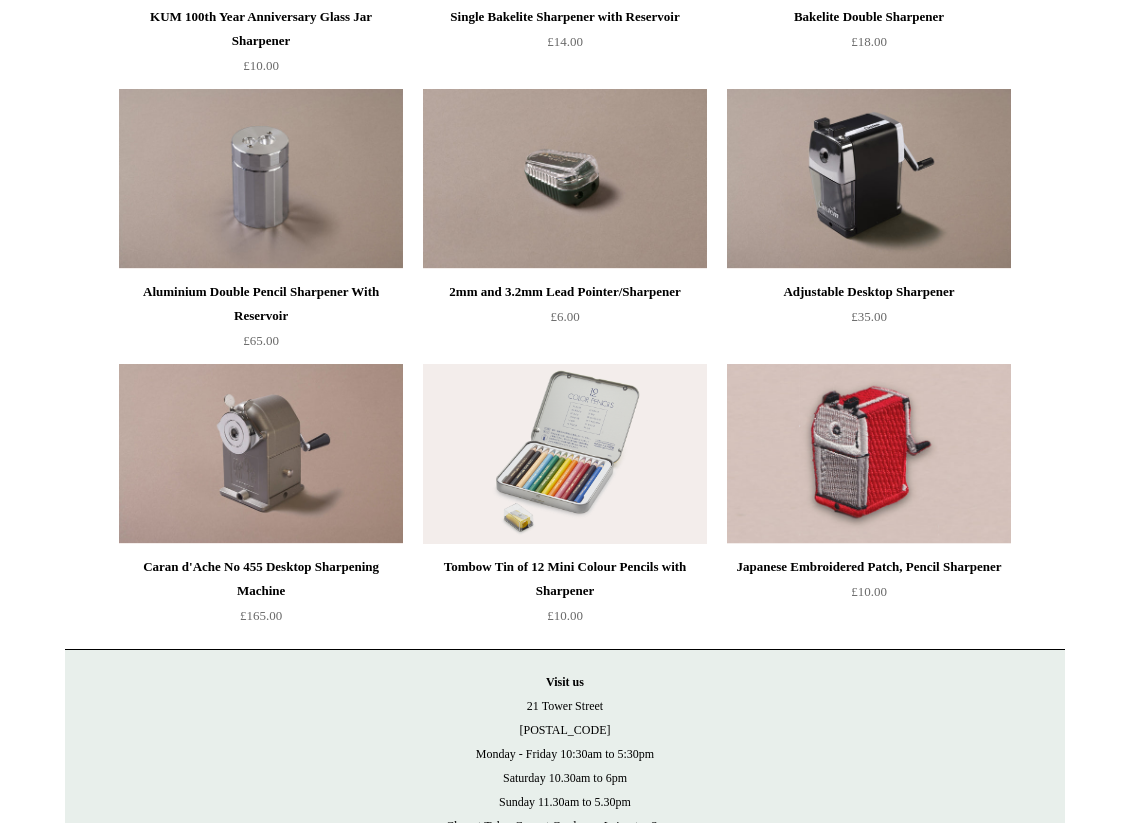 scroll, scrollTop: 1113, scrollLeft: 0, axis: vertical 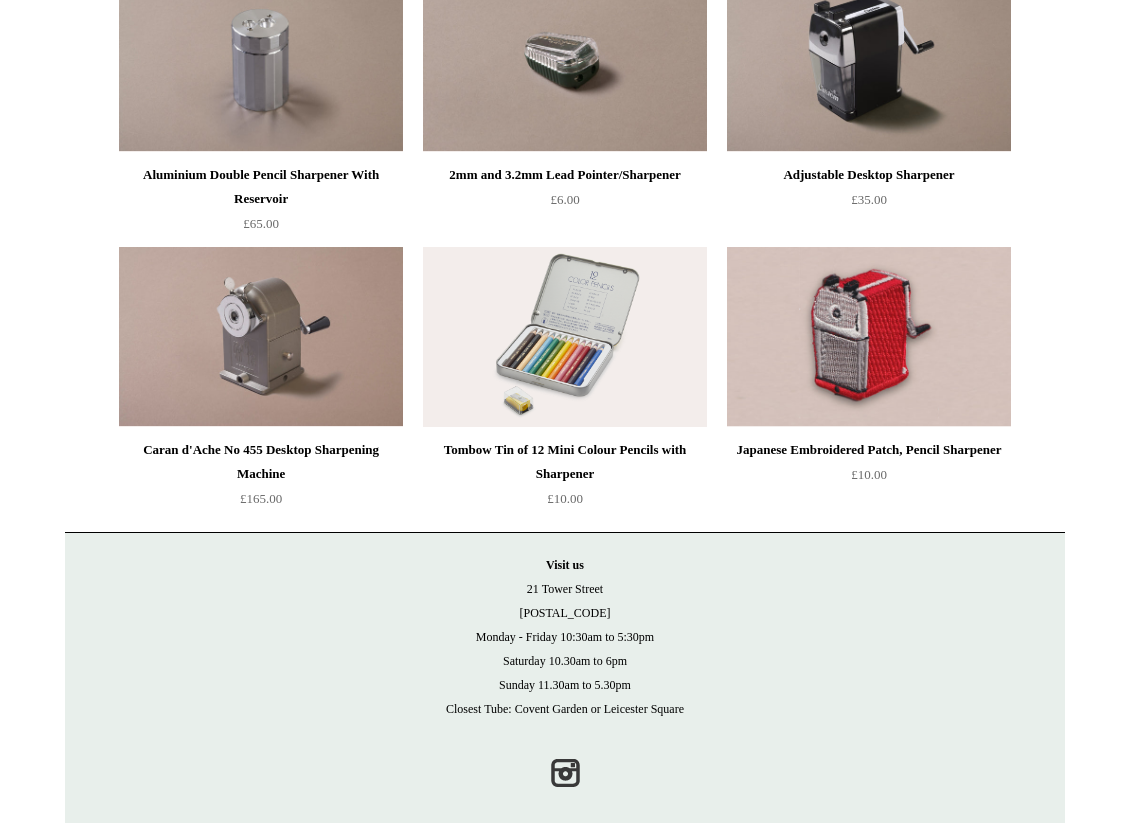 click at bounding box center (565, 337) 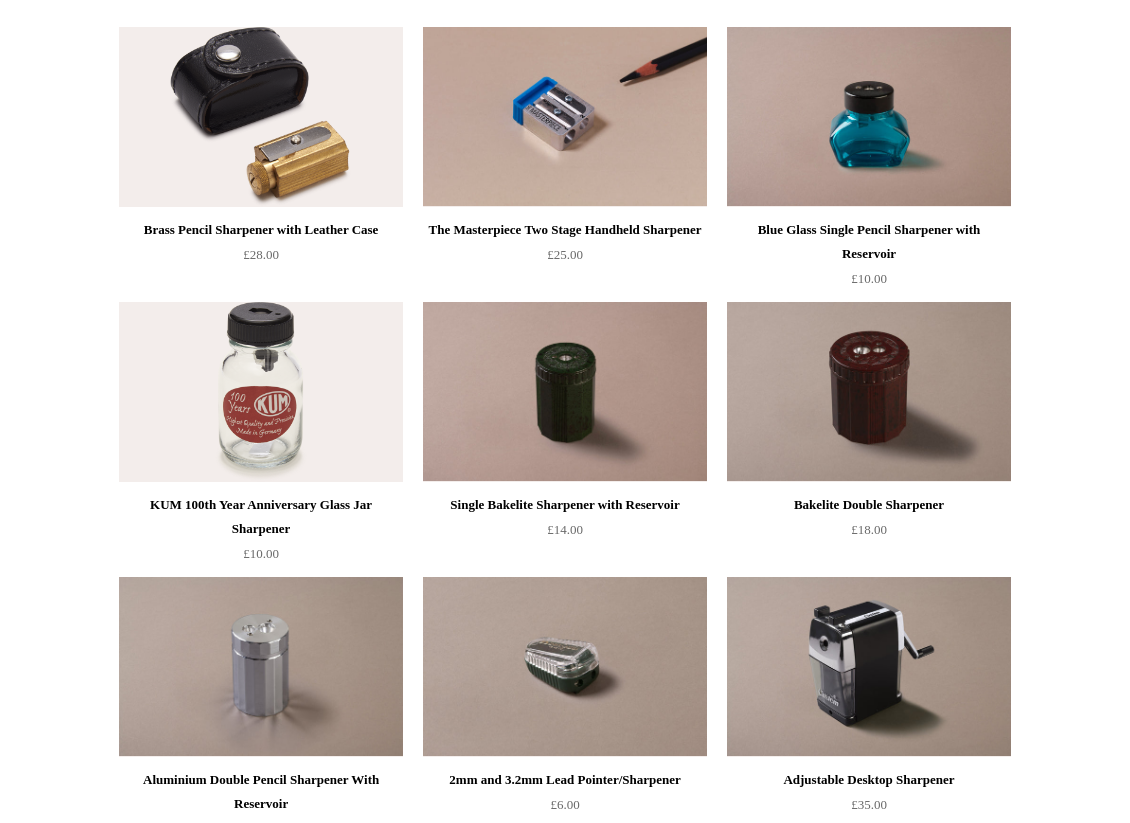 scroll, scrollTop: 0, scrollLeft: 0, axis: both 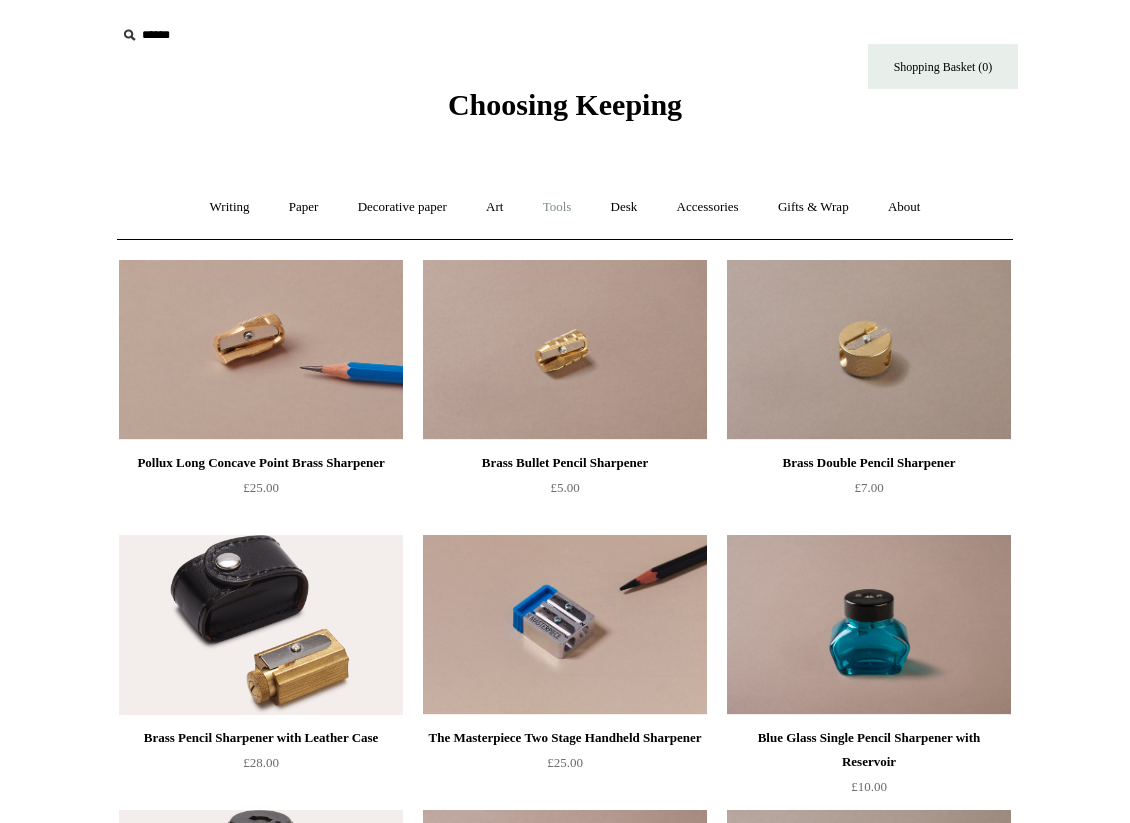 click on "Tools +" at bounding box center [557, 207] 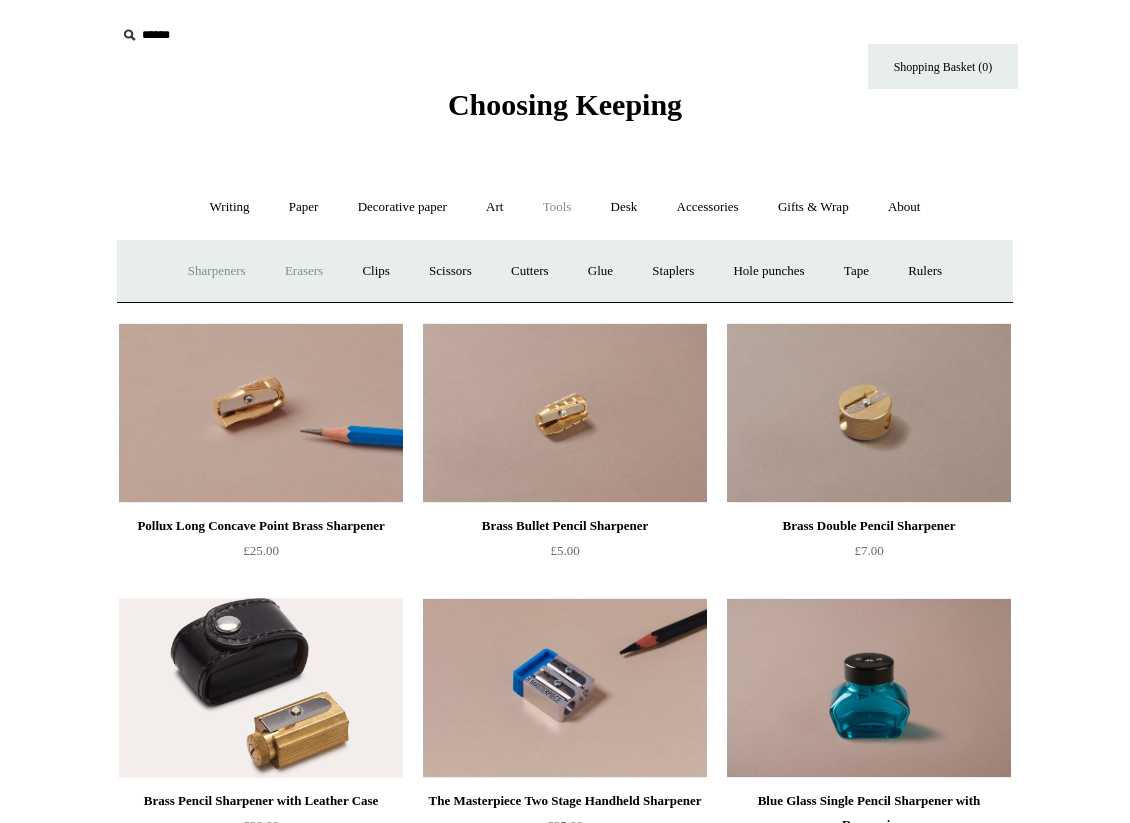 click on "Erasers" at bounding box center [304, 271] 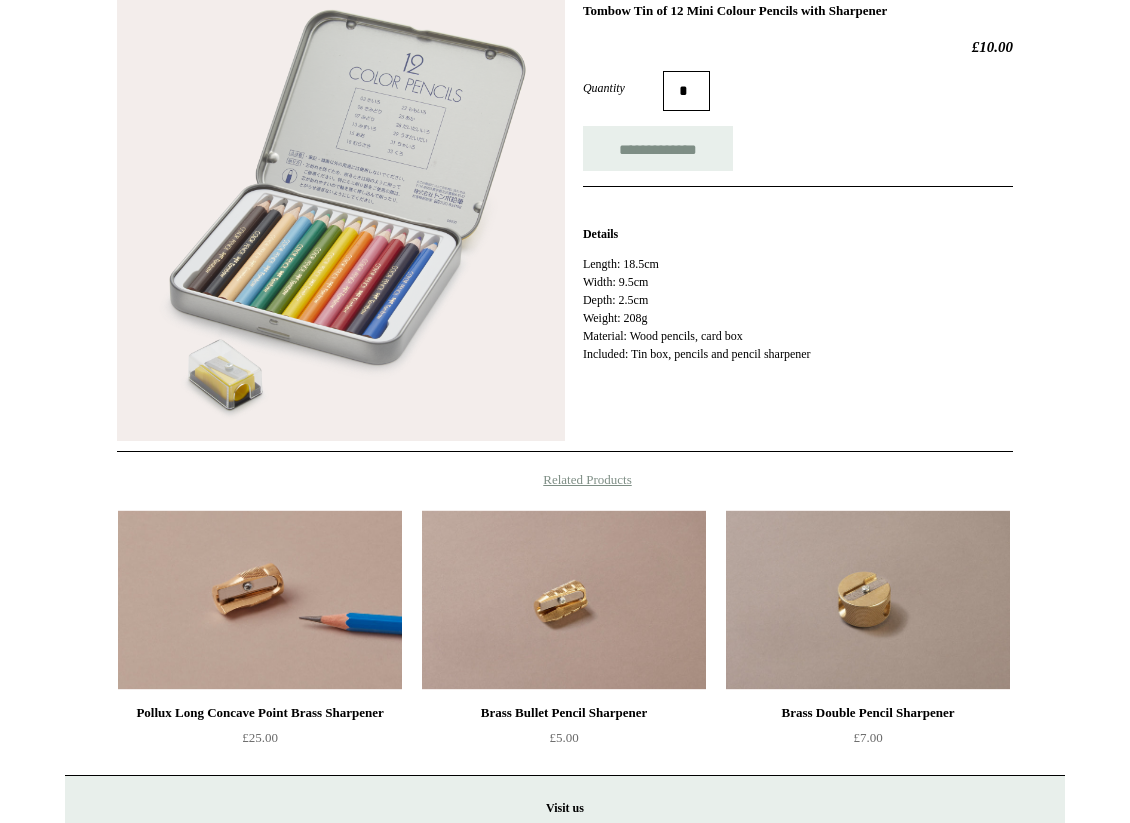 scroll, scrollTop: 0, scrollLeft: 0, axis: both 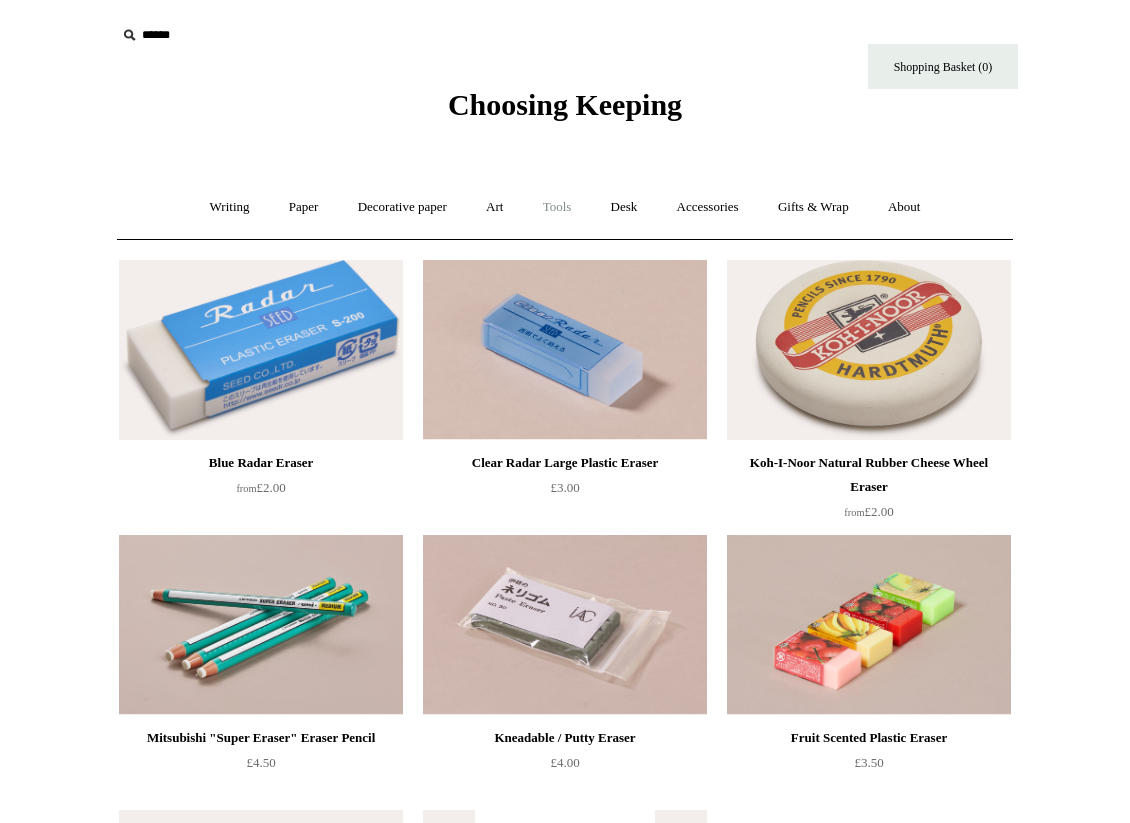 click on "Tools +" at bounding box center [557, 207] 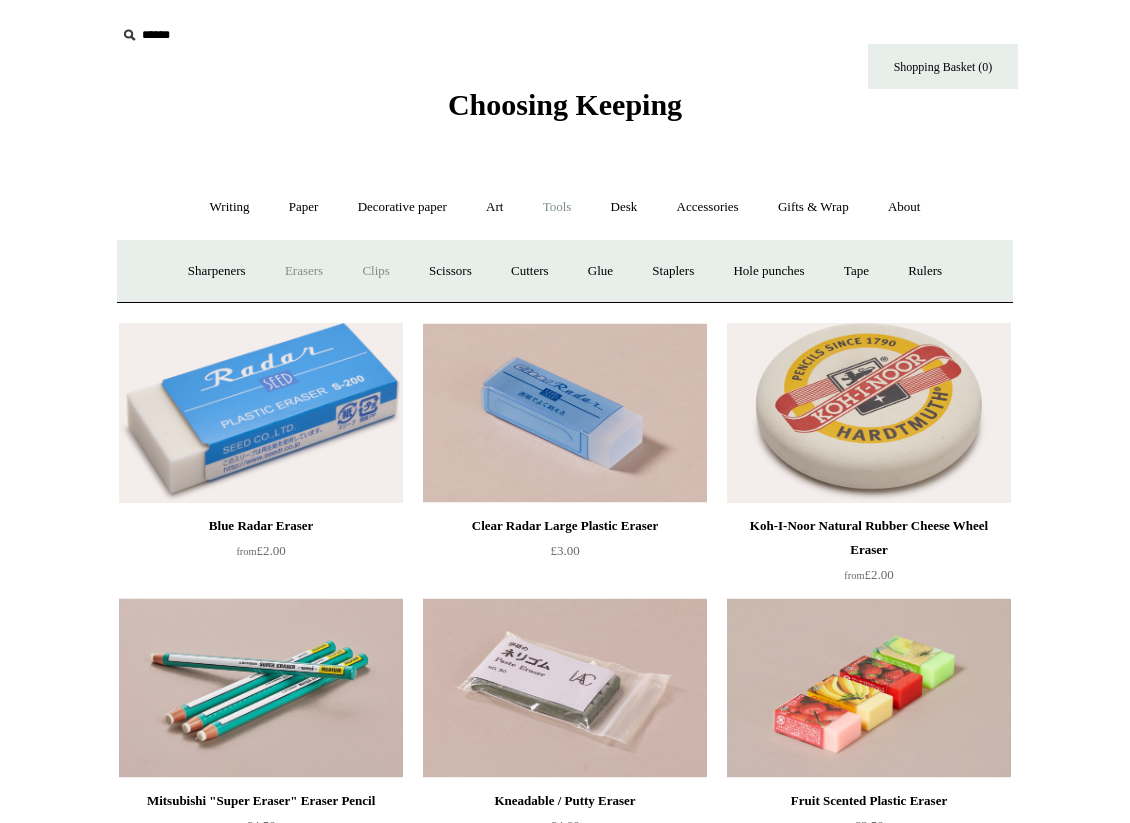 click on "Clips +" at bounding box center (375, 271) 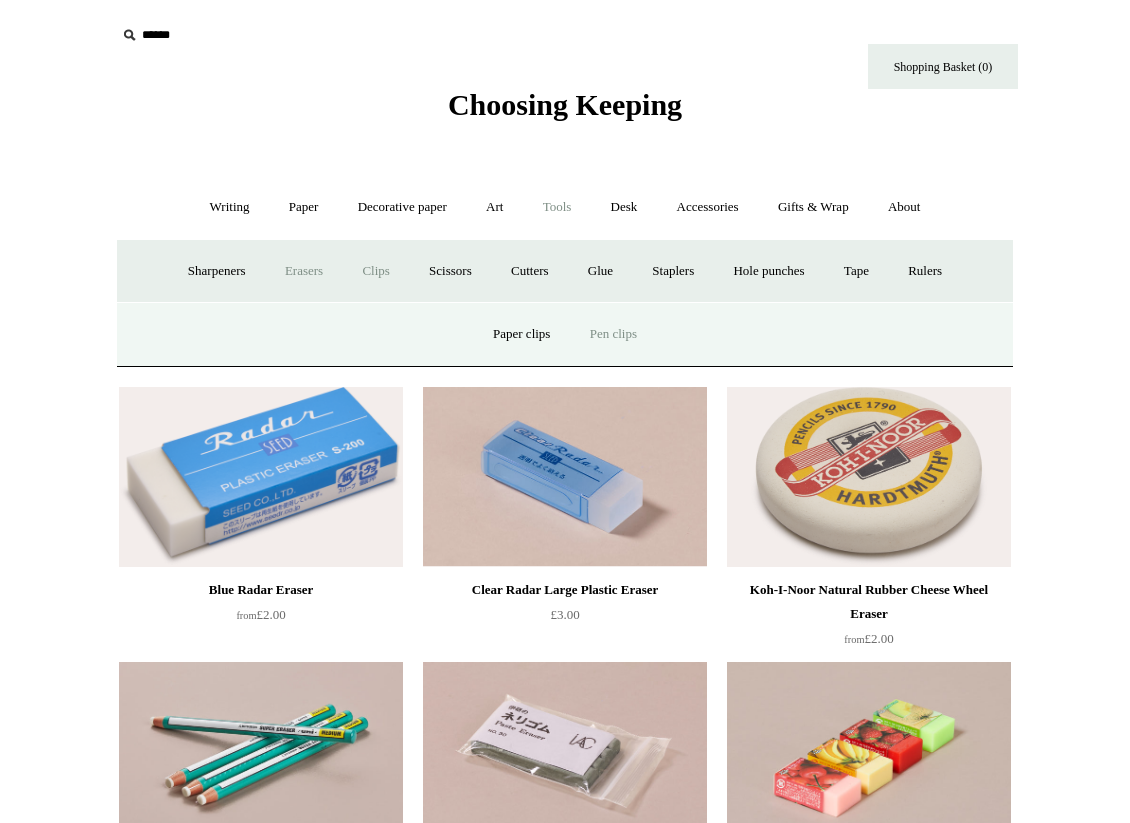click on "Pen clips" at bounding box center (613, 334) 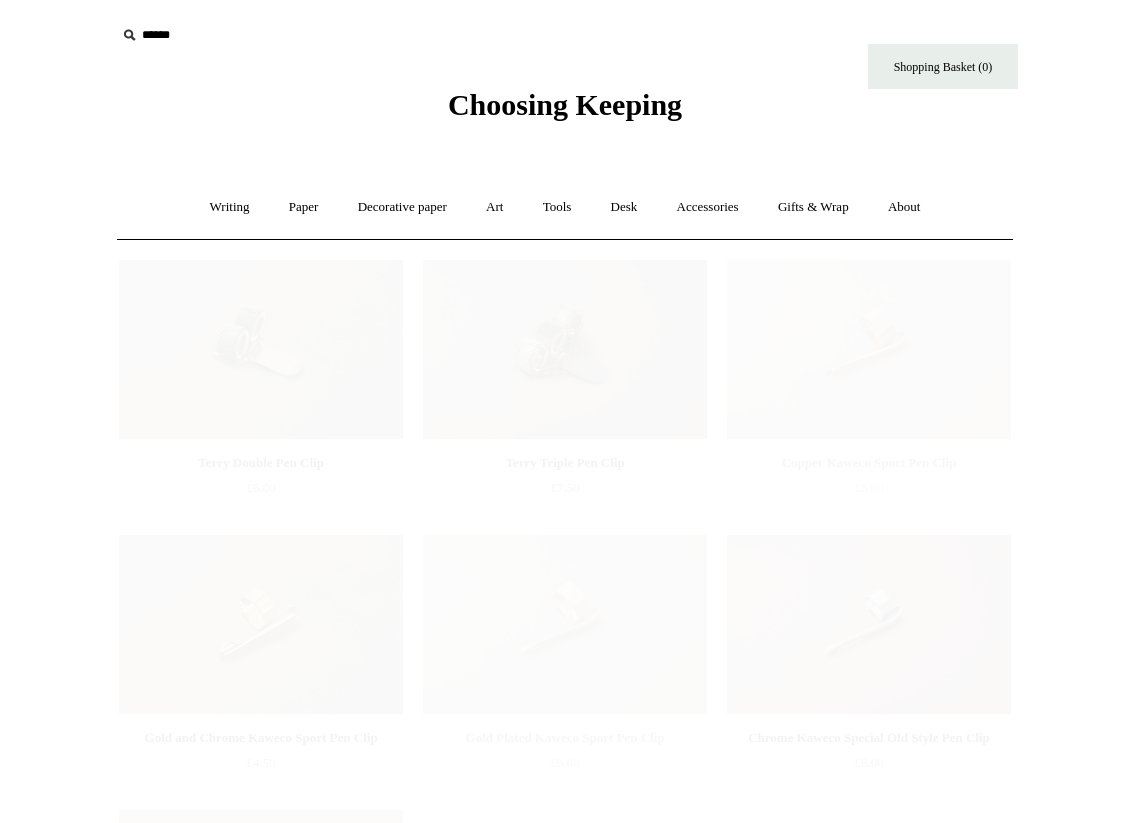 scroll, scrollTop: 0, scrollLeft: 0, axis: both 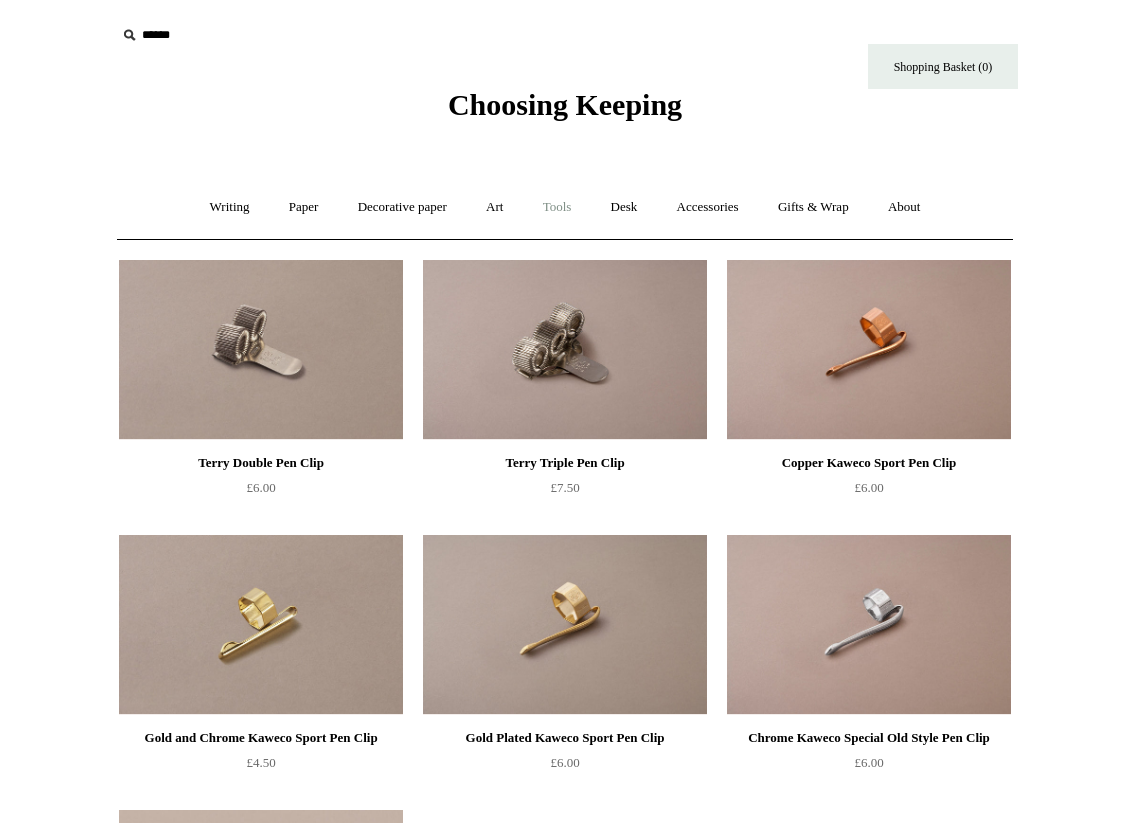 click on "Tools +" at bounding box center (557, 207) 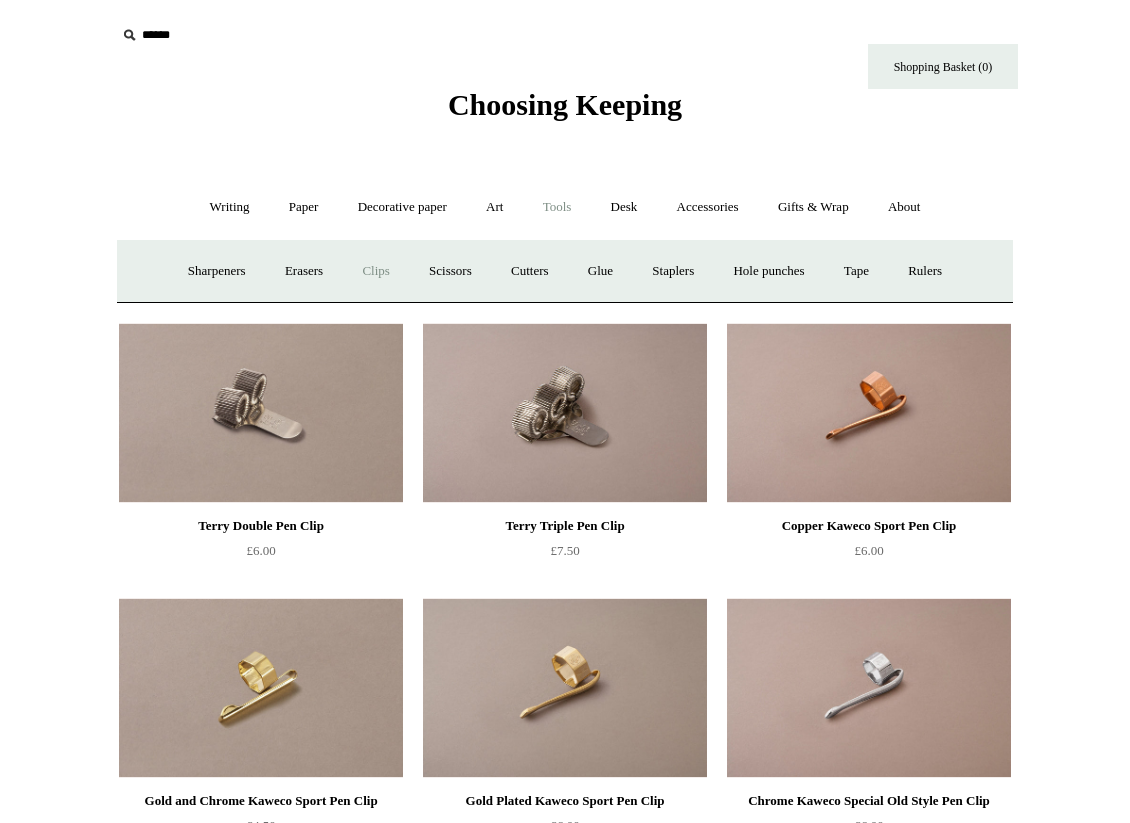 click on "Clips +" at bounding box center (375, 271) 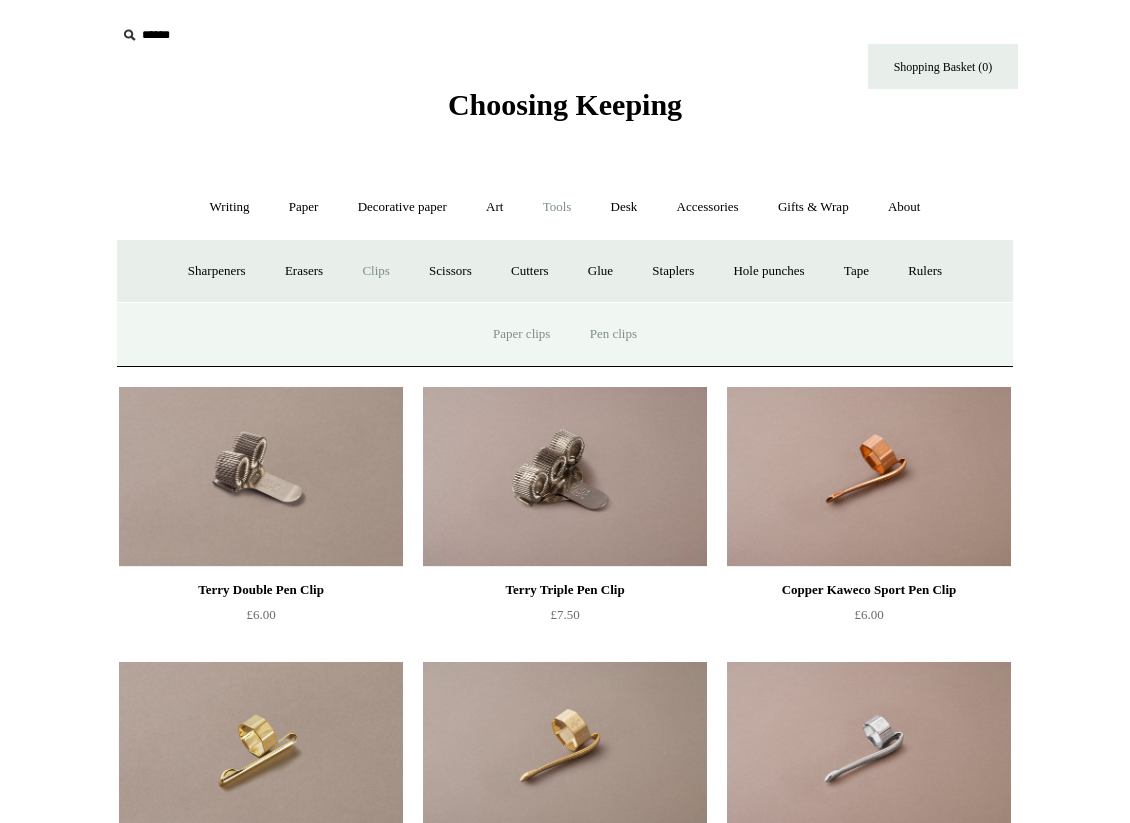 click on "Paper clips" at bounding box center (521, 334) 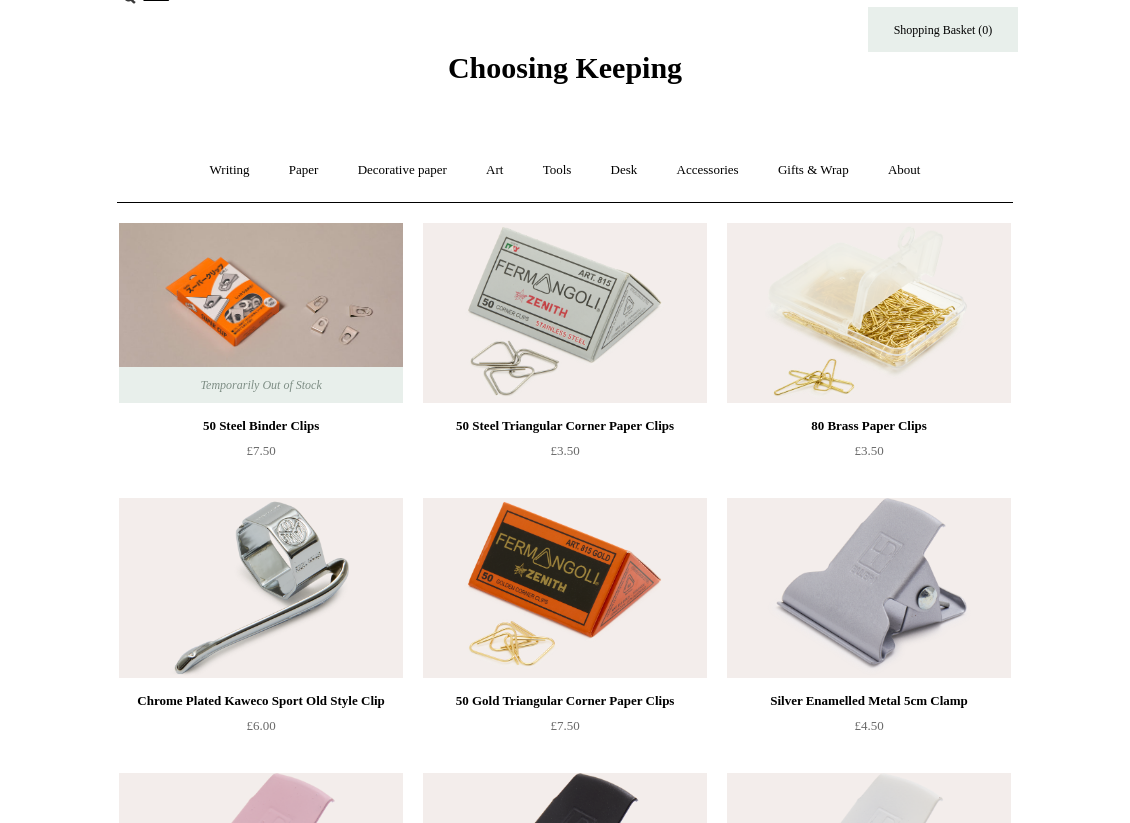 scroll, scrollTop: 0, scrollLeft: 0, axis: both 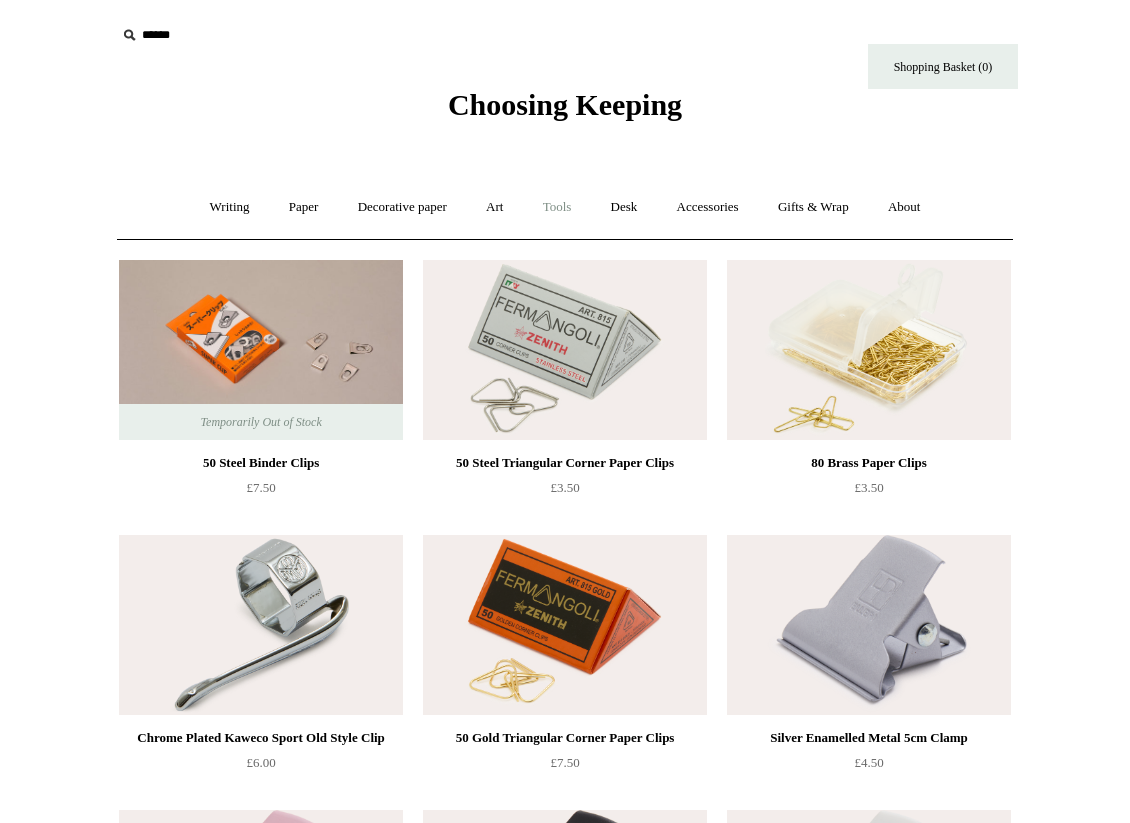 click on "Tools +" at bounding box center (557, 207) 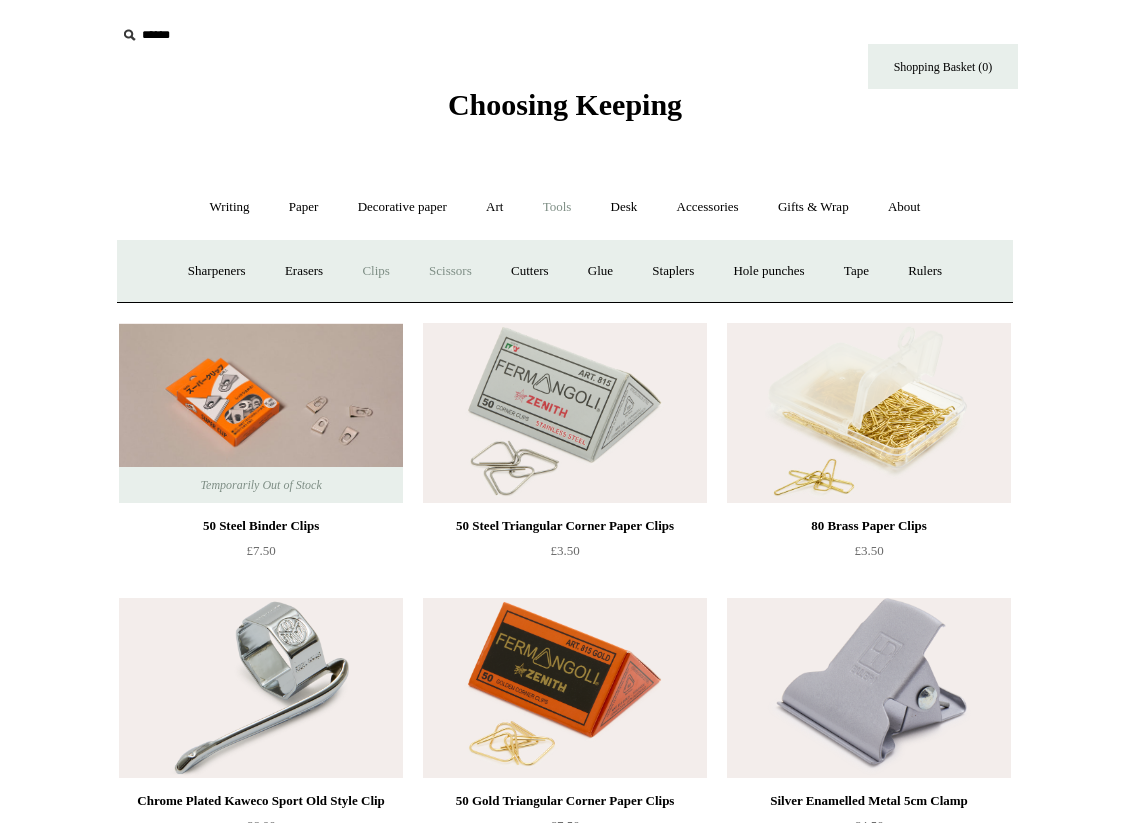 click on "Scissors" at bounding box center [450, 271] 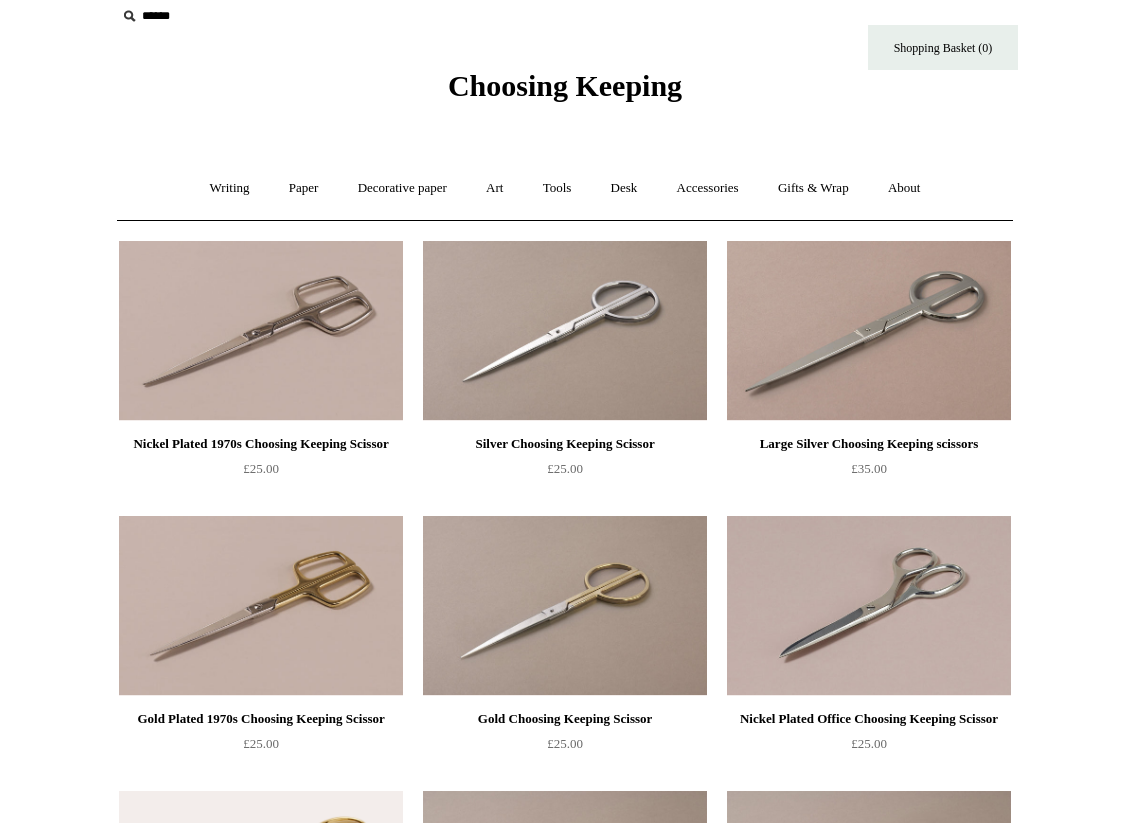scroll, scrollTop: 0, scrollLeft: 0, axis: both 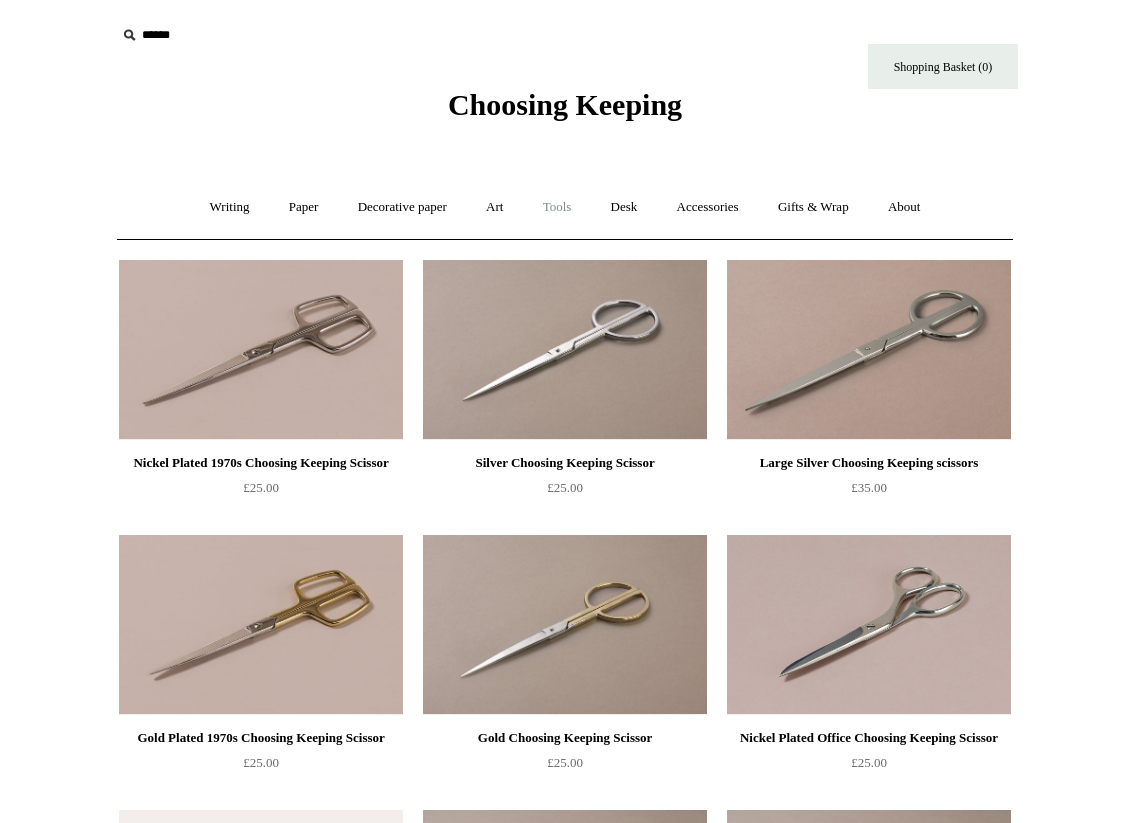 click on "Tools +" at bounding box center [557, 207] 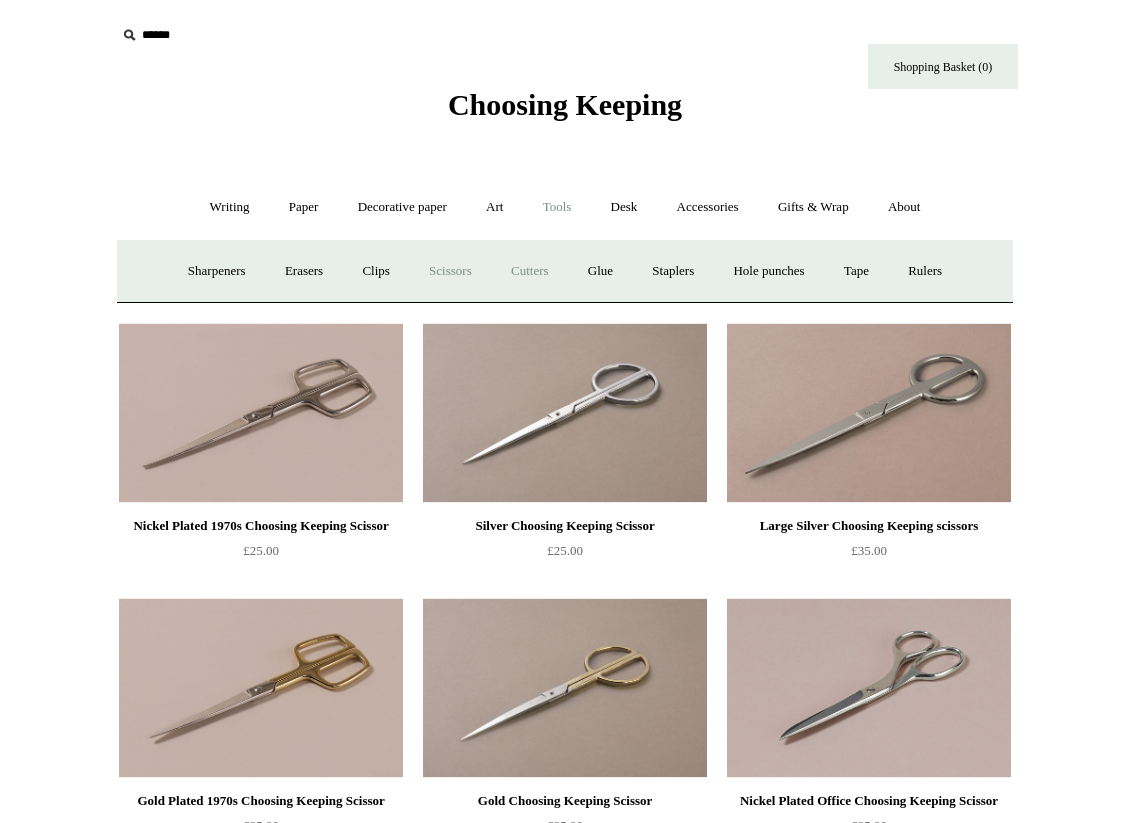 click on "Cutters" at bounding box center [530, 271] 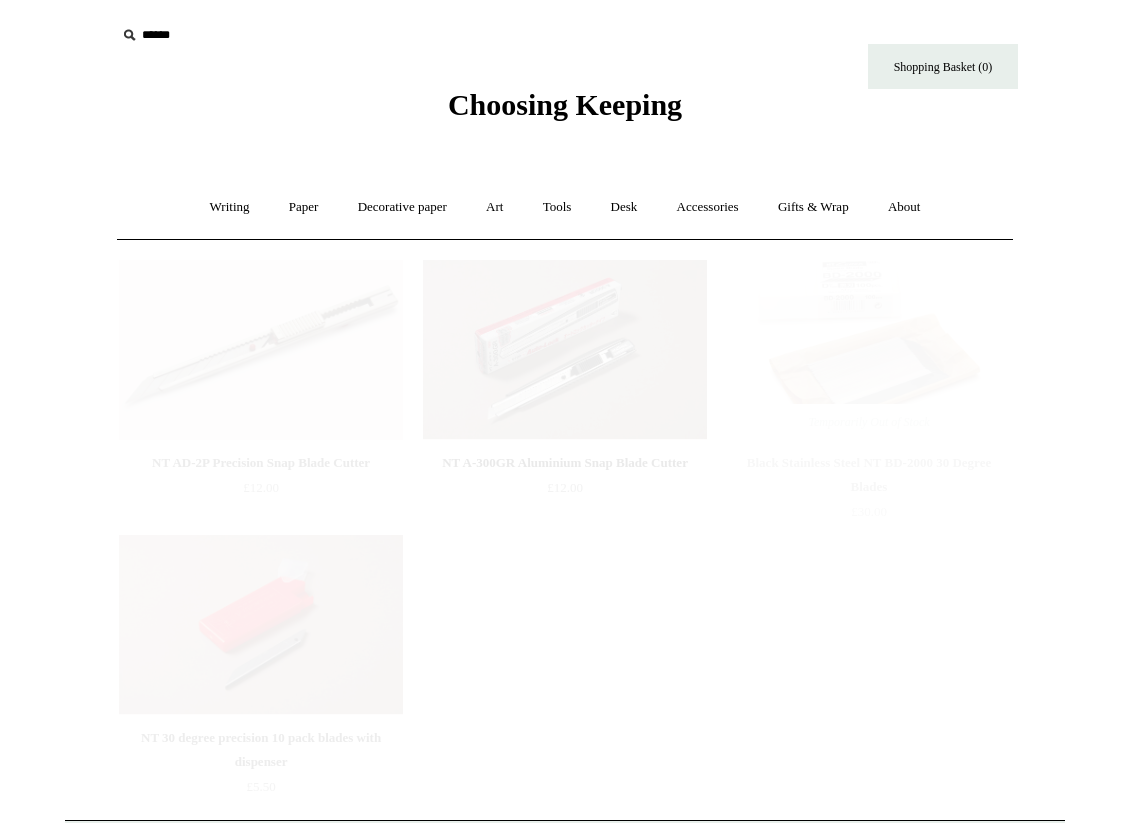 scroll, scrollTop: 0, scrollLeft: 0, axis: both 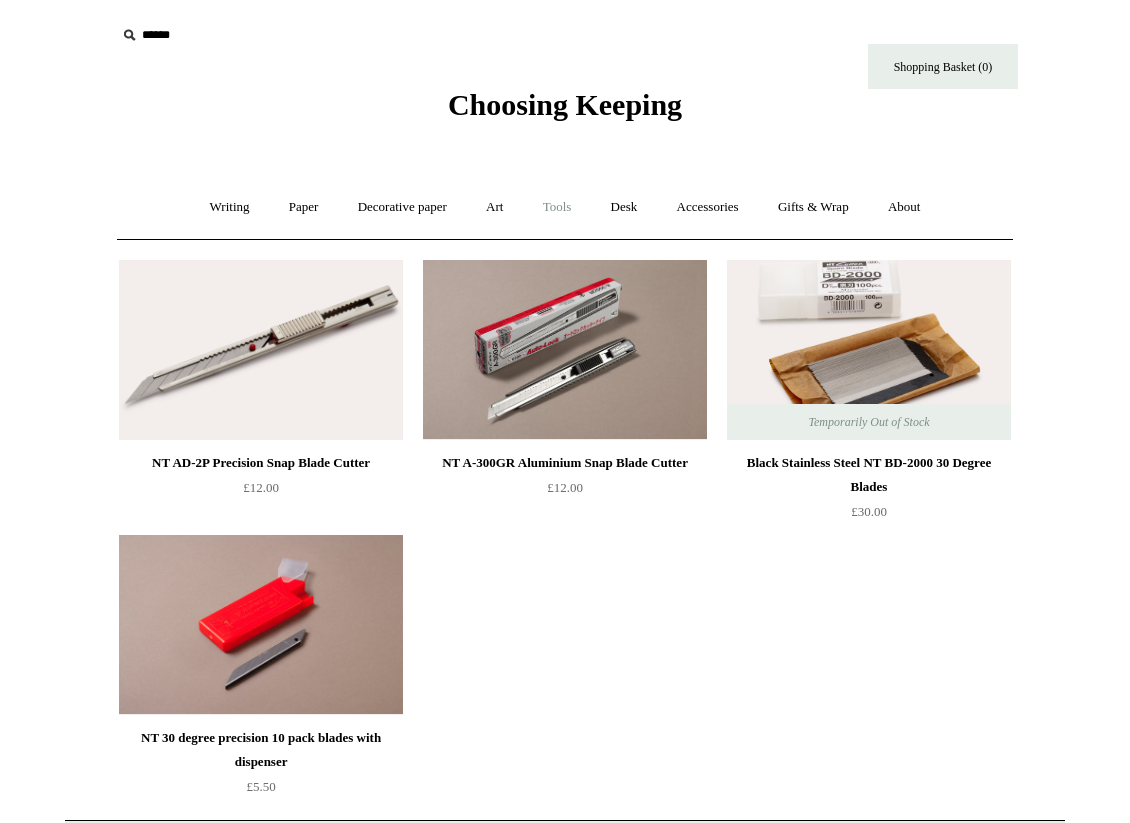 click on "Tools +" at bounding box center [557, 207] 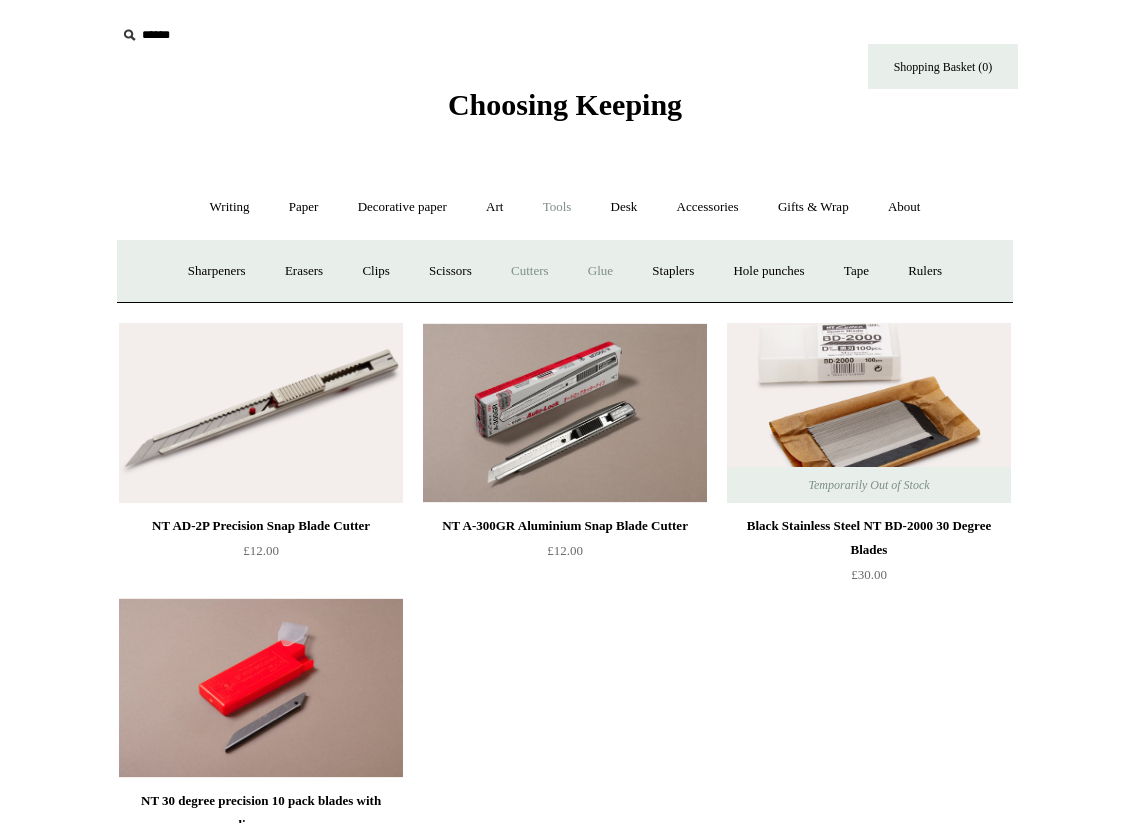 click on "Glue" at bounding box center [600, 271] 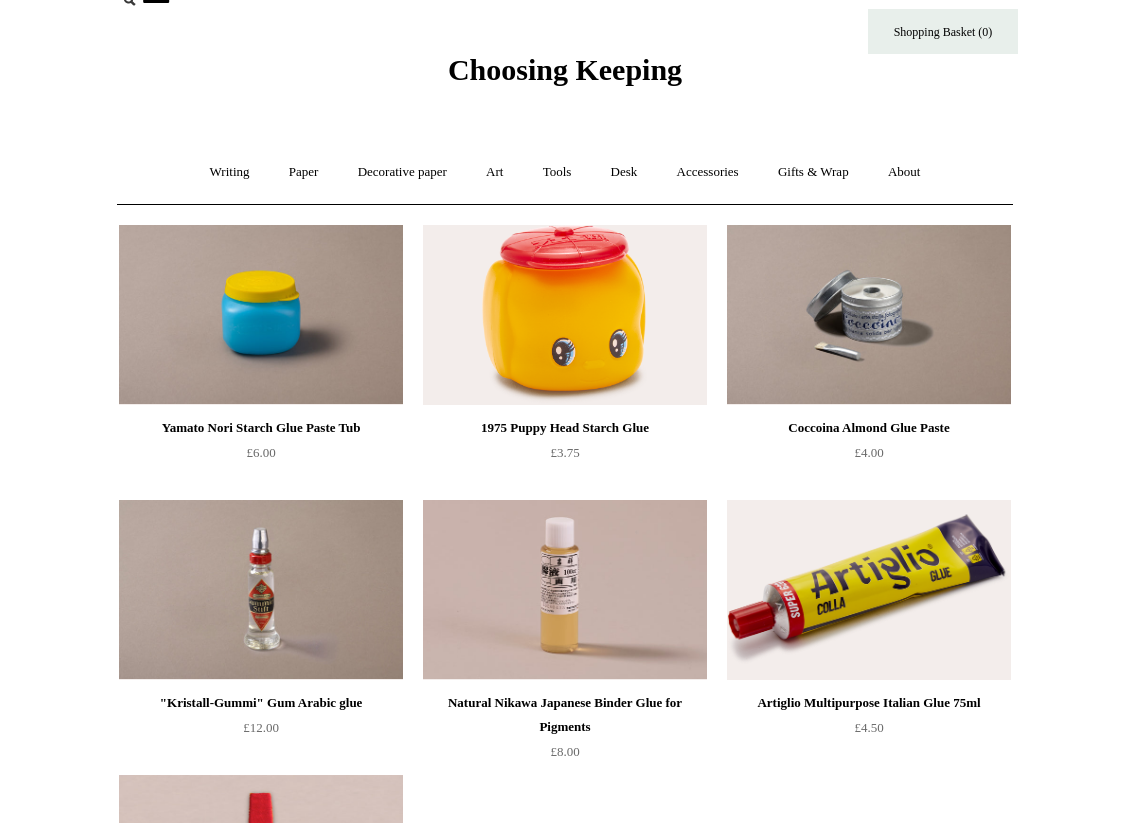 scroll, scrollTop: 0, scrollLeft: 0, axis: both 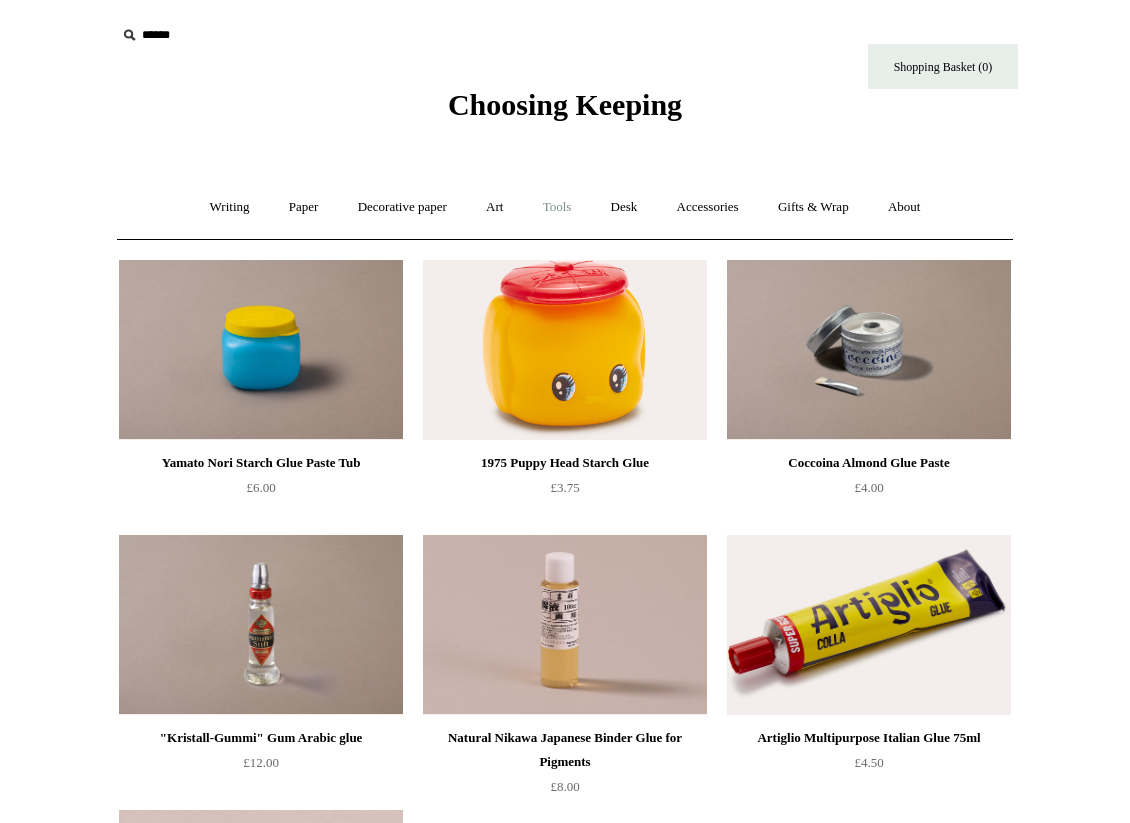 click on "Tools +" at bounding box center (557, 207) 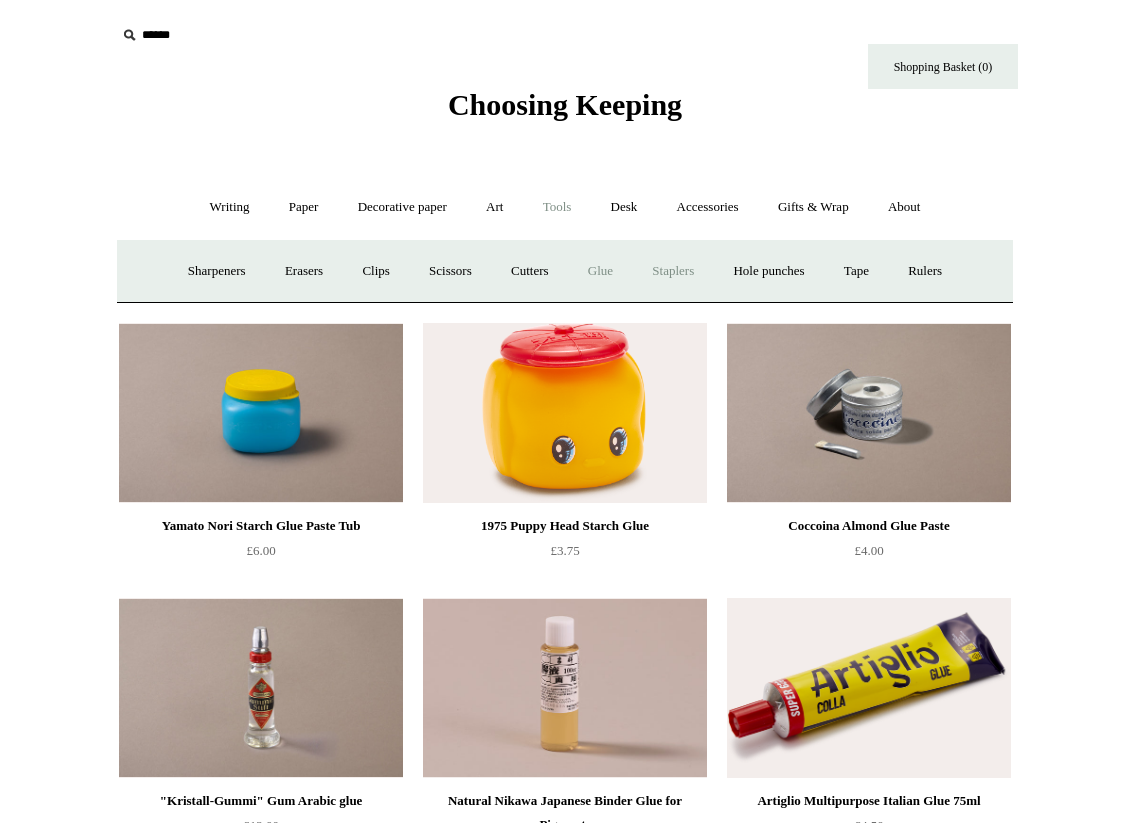 click on "Staplers +" at bounding box center [673, 271] 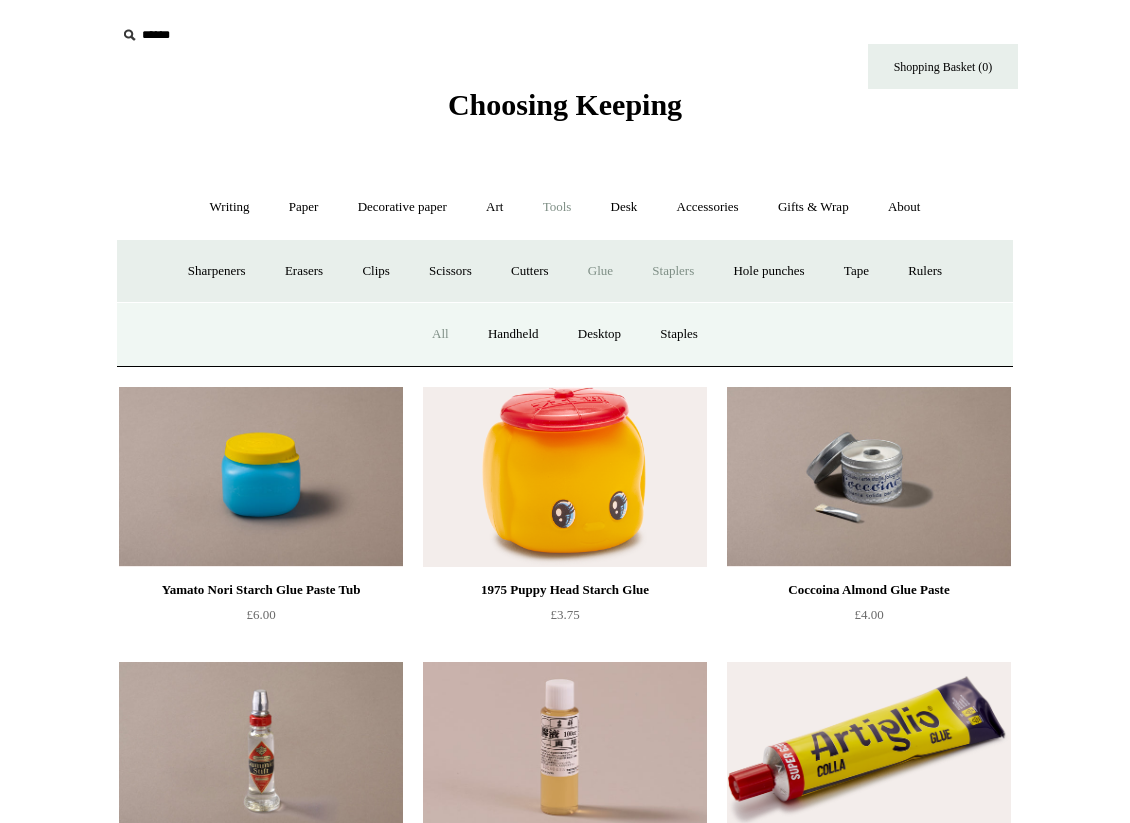 click on "All" at bounding box center (440, 334) 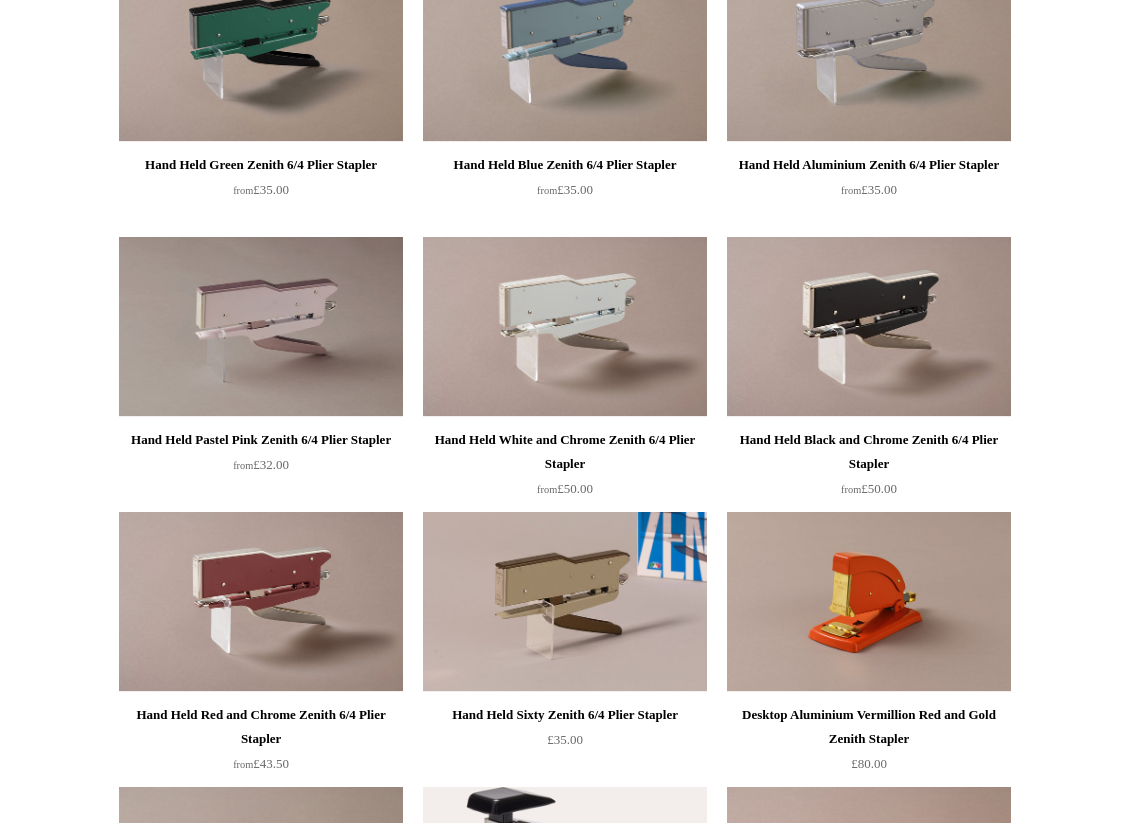 scroll, scrollTop: 0, scrollLeft: 0, axis: both 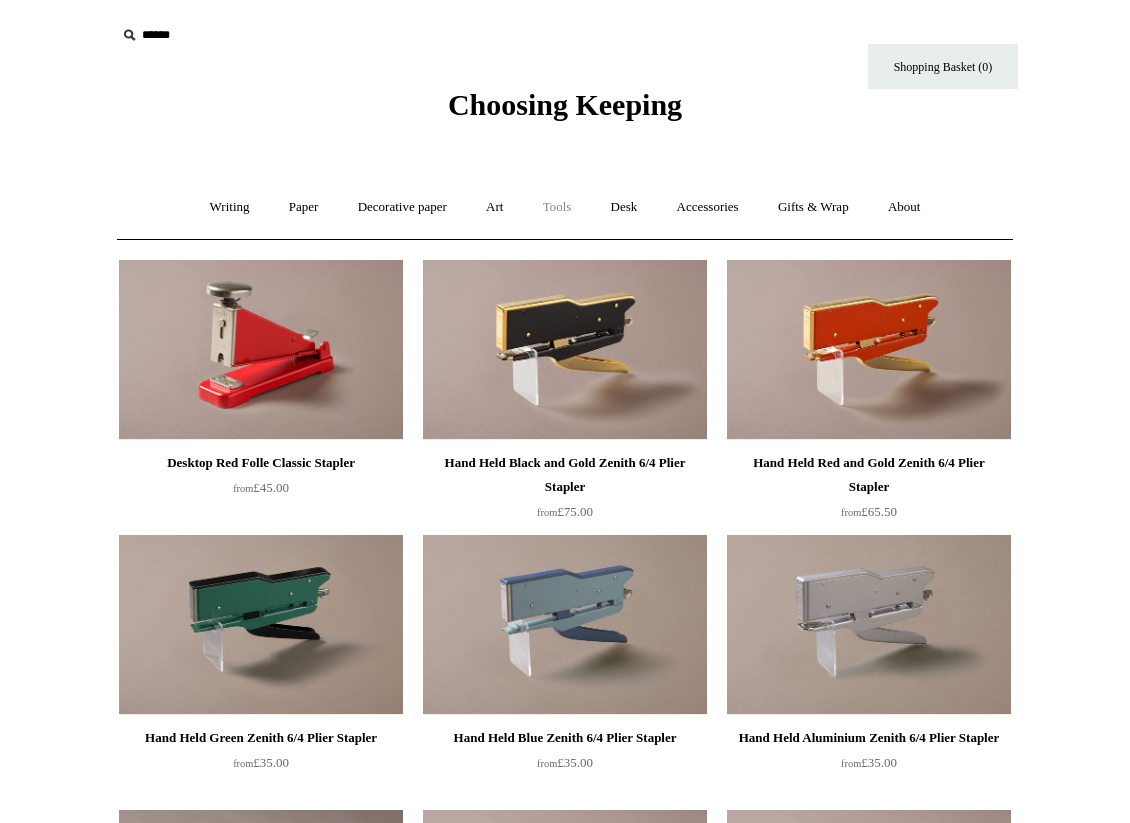click on "Tools +" at bounding box center [557, 207] 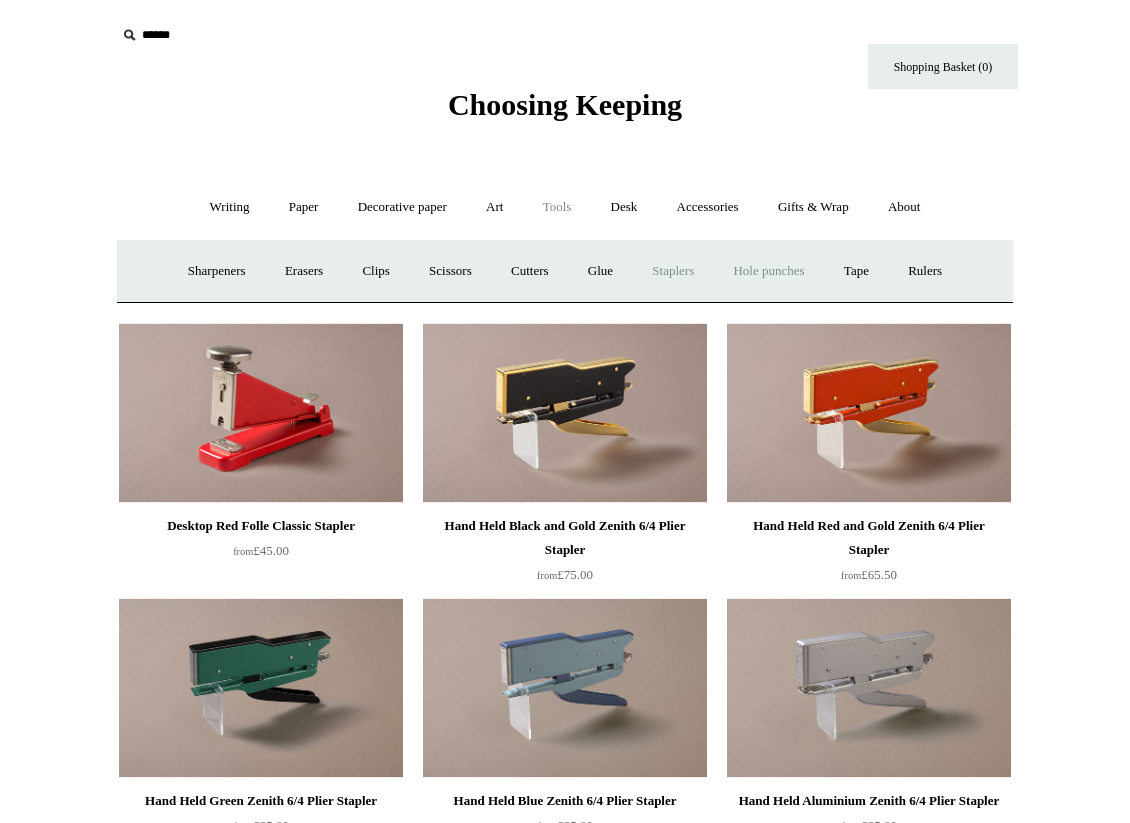 click on "Hole punches" at bounding box center (768, 271) 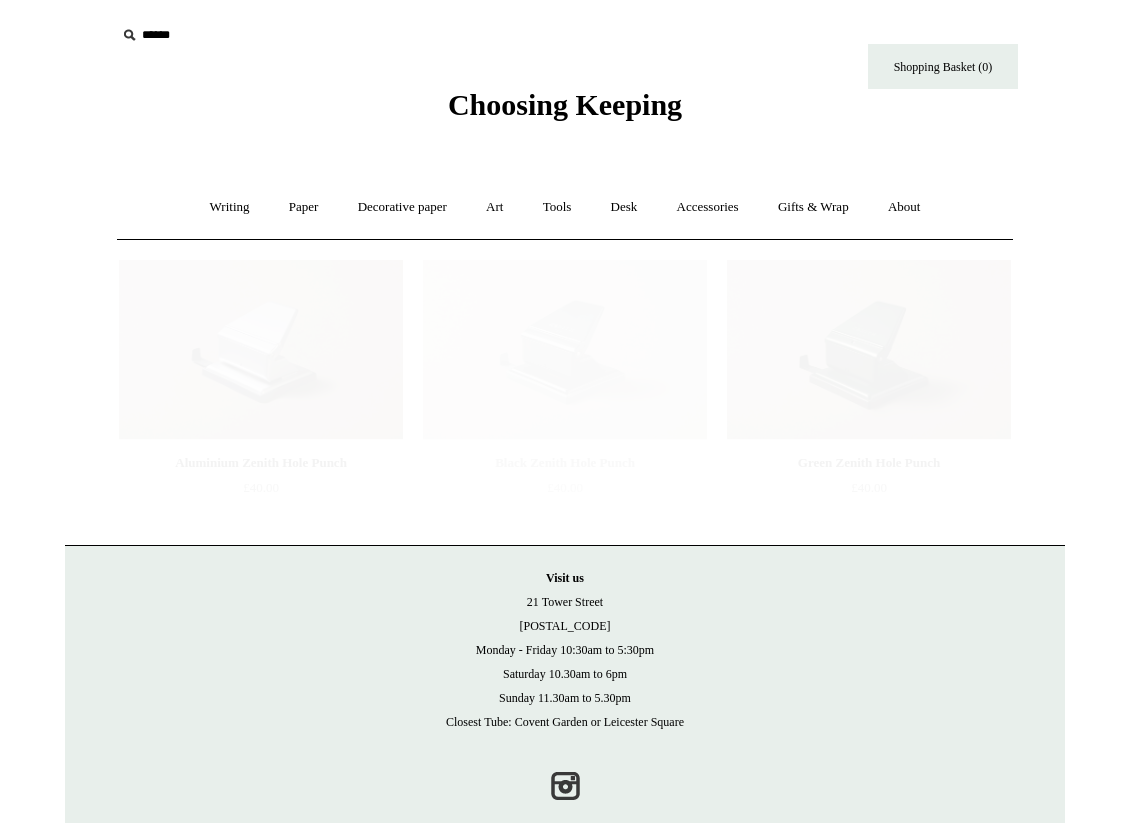 scroll, scrollTop: 0, scrollLeft: 0, axis: both 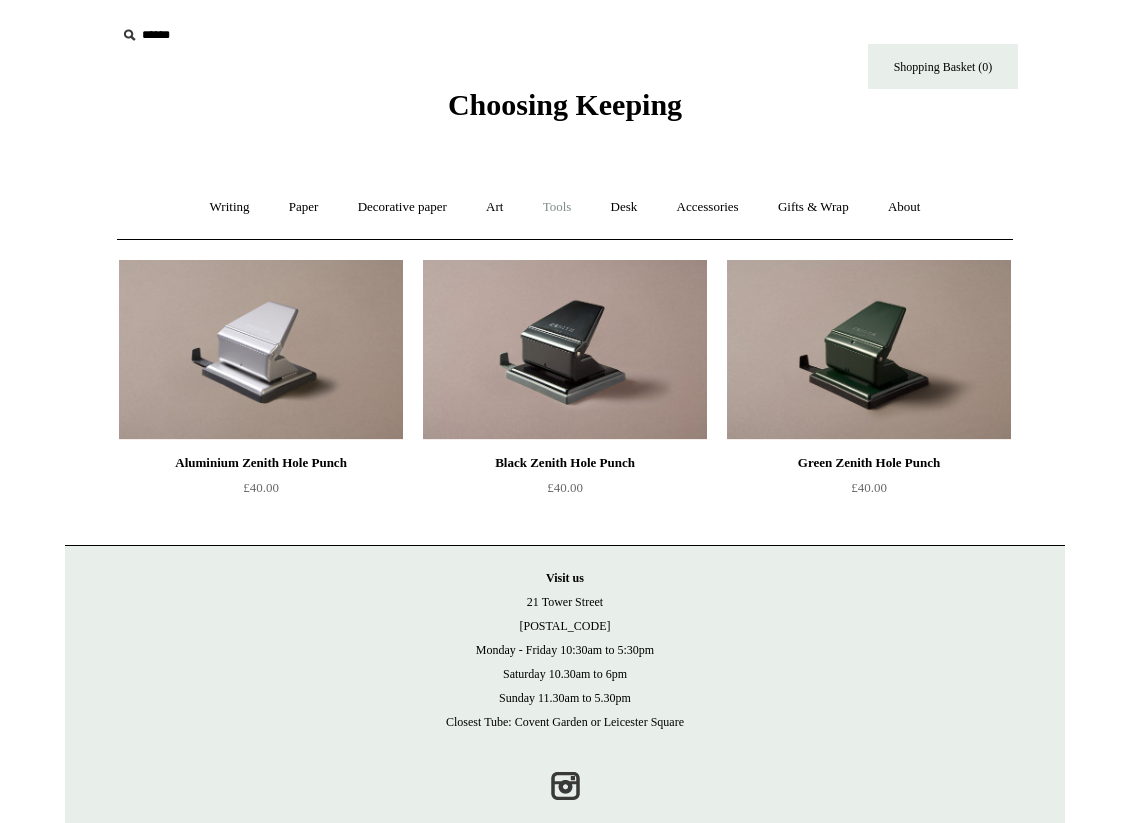 click on "Tools +" at bounding box center [557, 207] 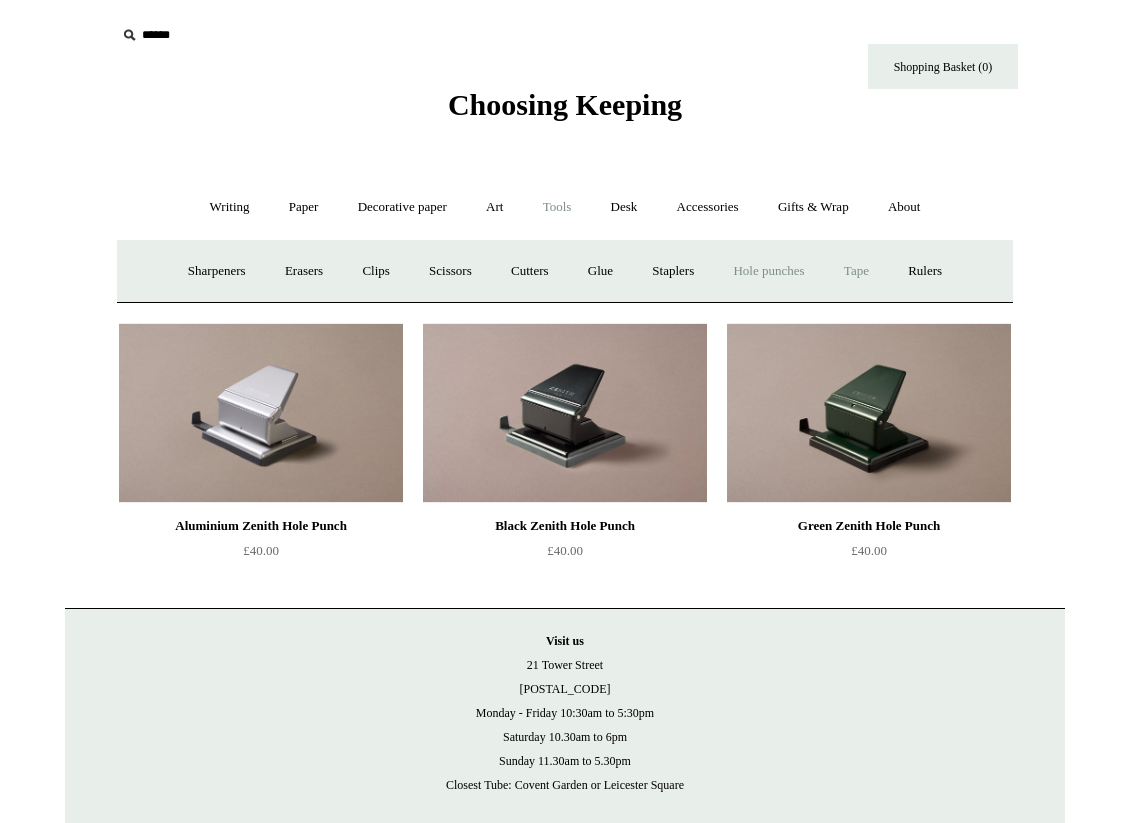 click on "Tape +" at bounding box center [856, 271] 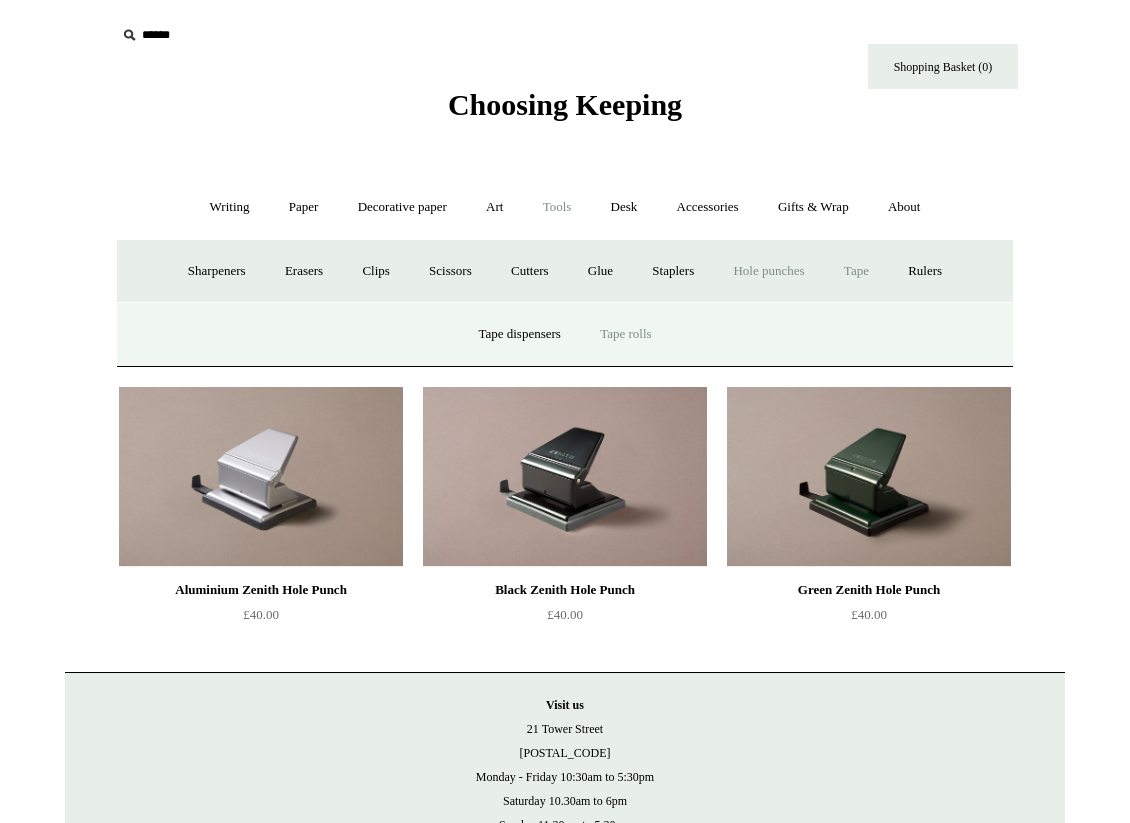 click on "Tape rolls" at bounding box center [625, 334] 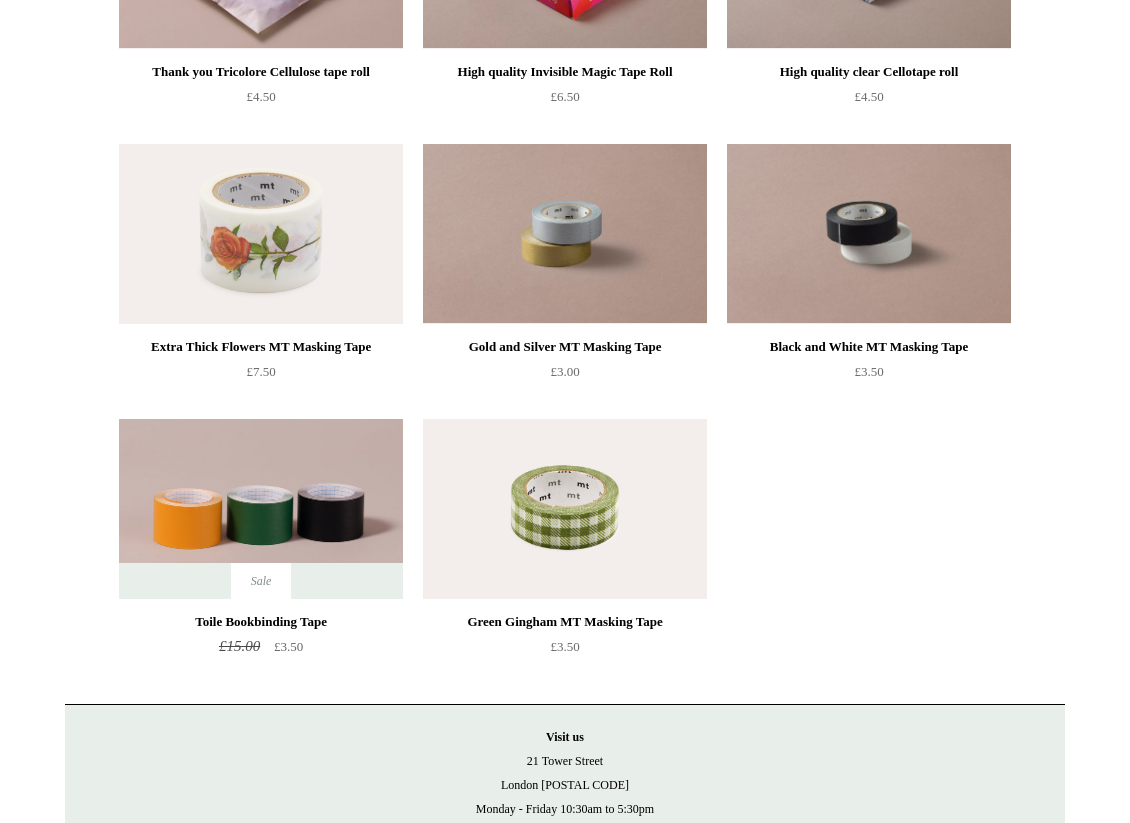 scroll, scrollTop: 0, scrollLeft: 0, axis: both 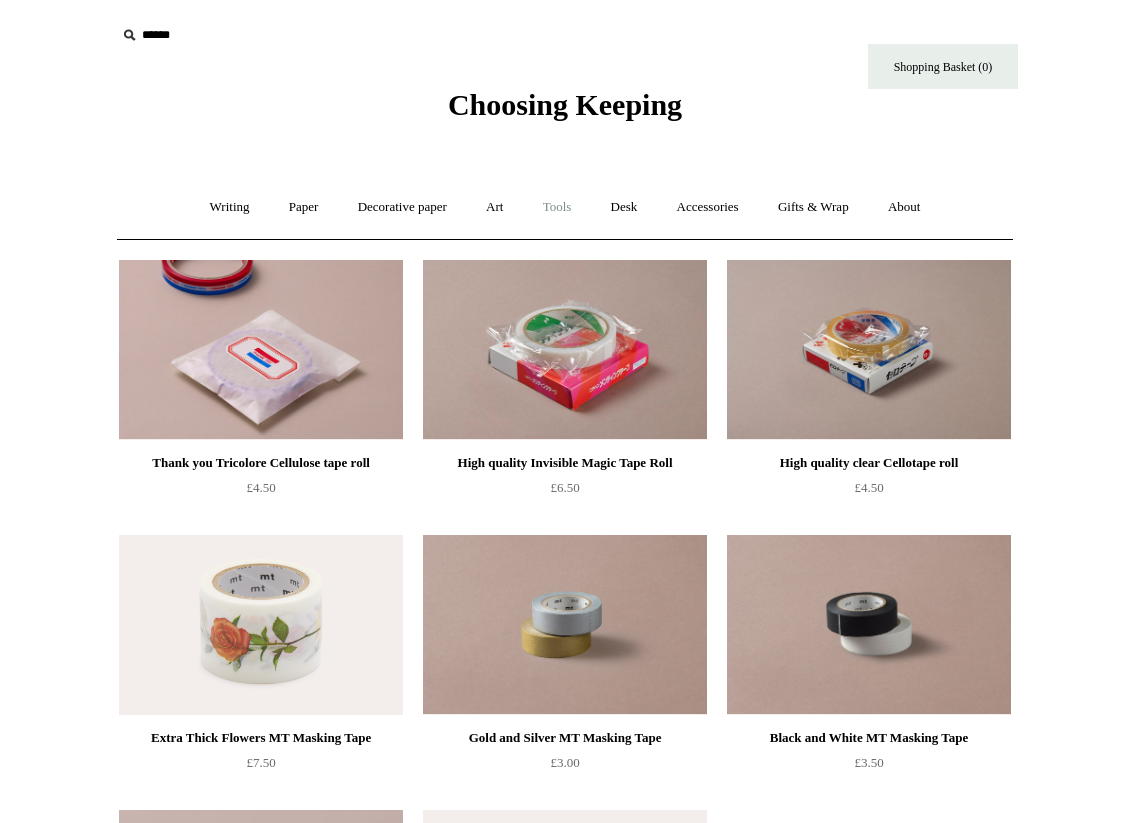 click on "Tools +" at bounding box center (557, 207) 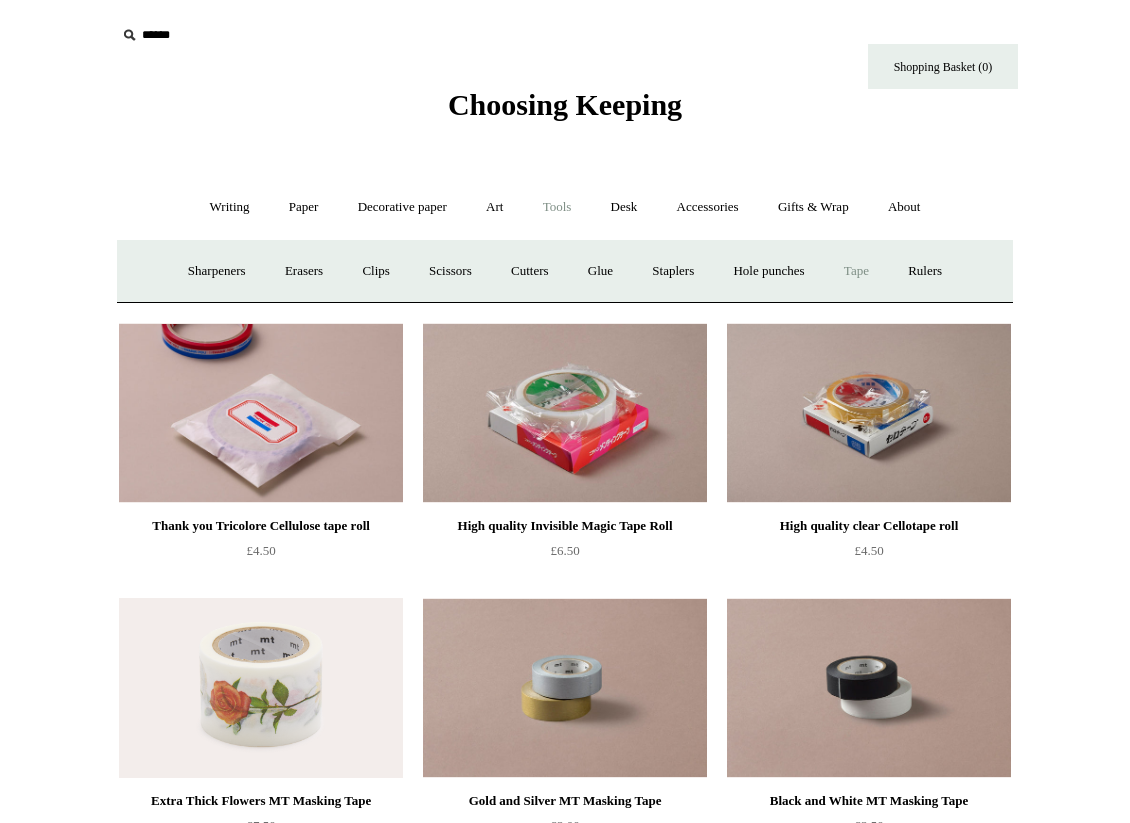 click on "Tools -" at bounding box center [557, 207] 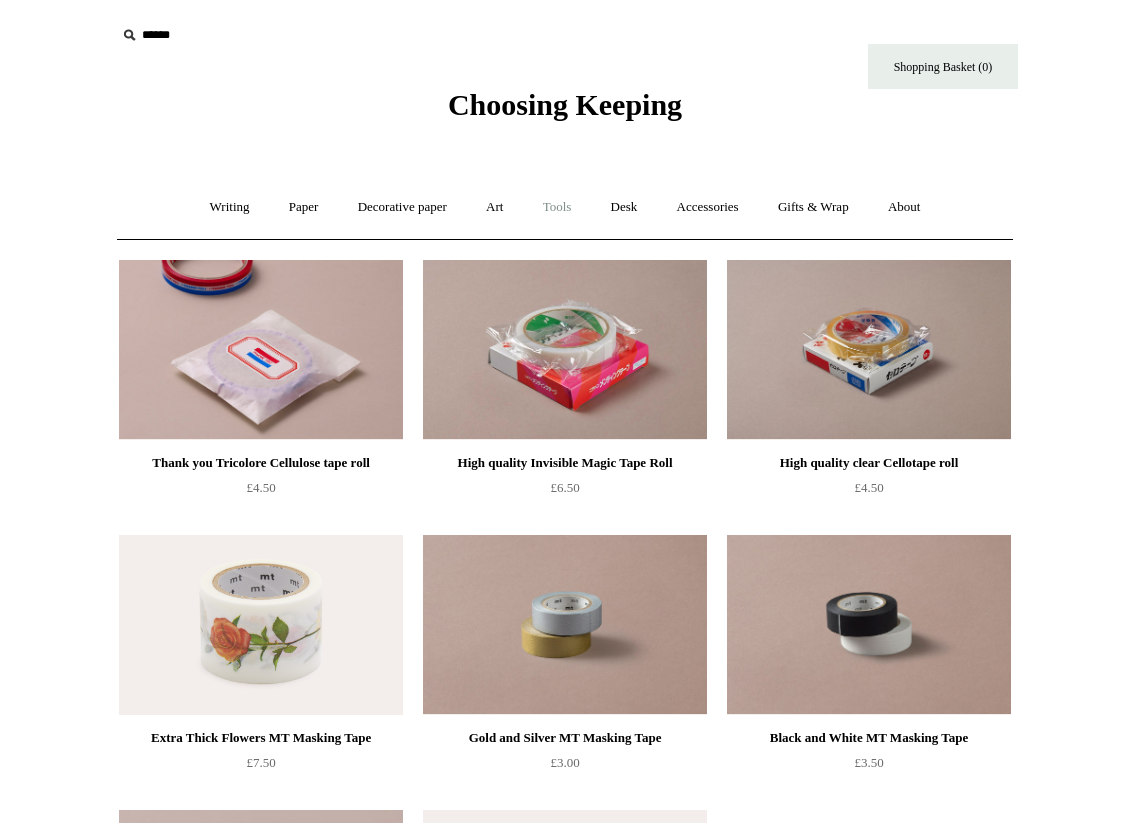 click on "Tools +" at bounding box center (557, 207) 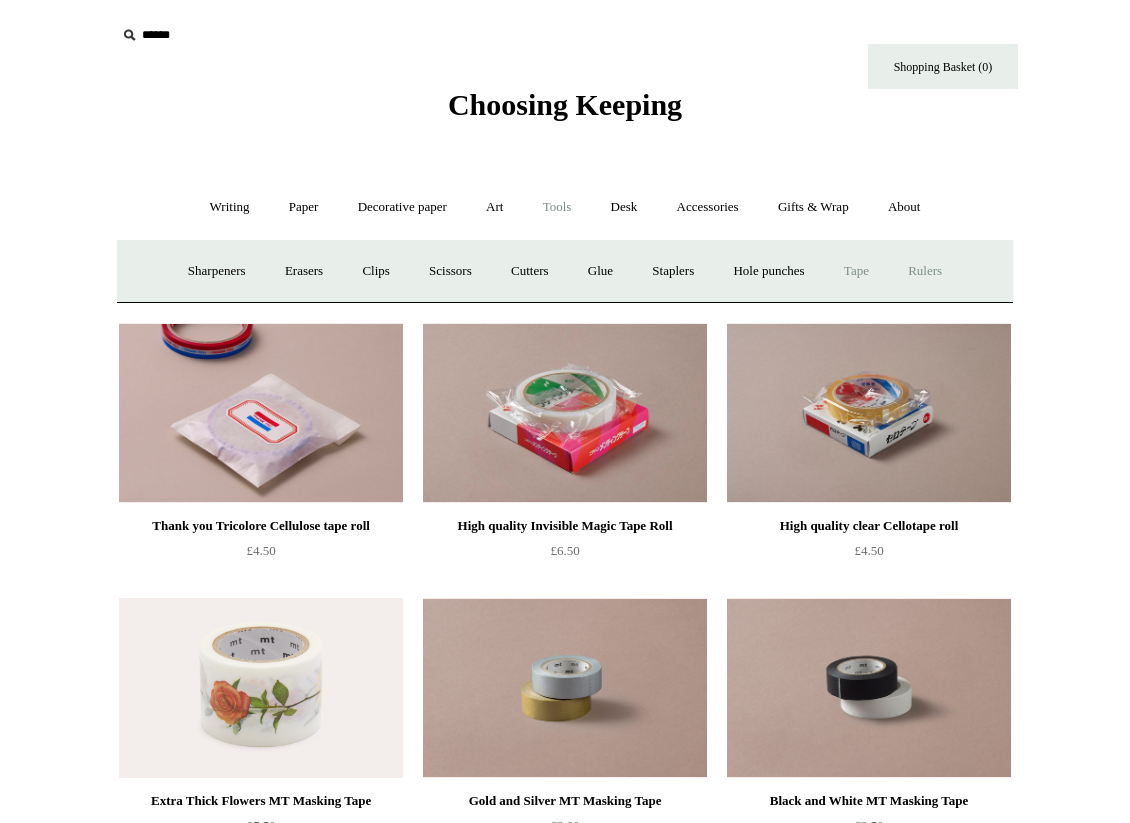 click on "Rulers" at bounding box center (925, 271) 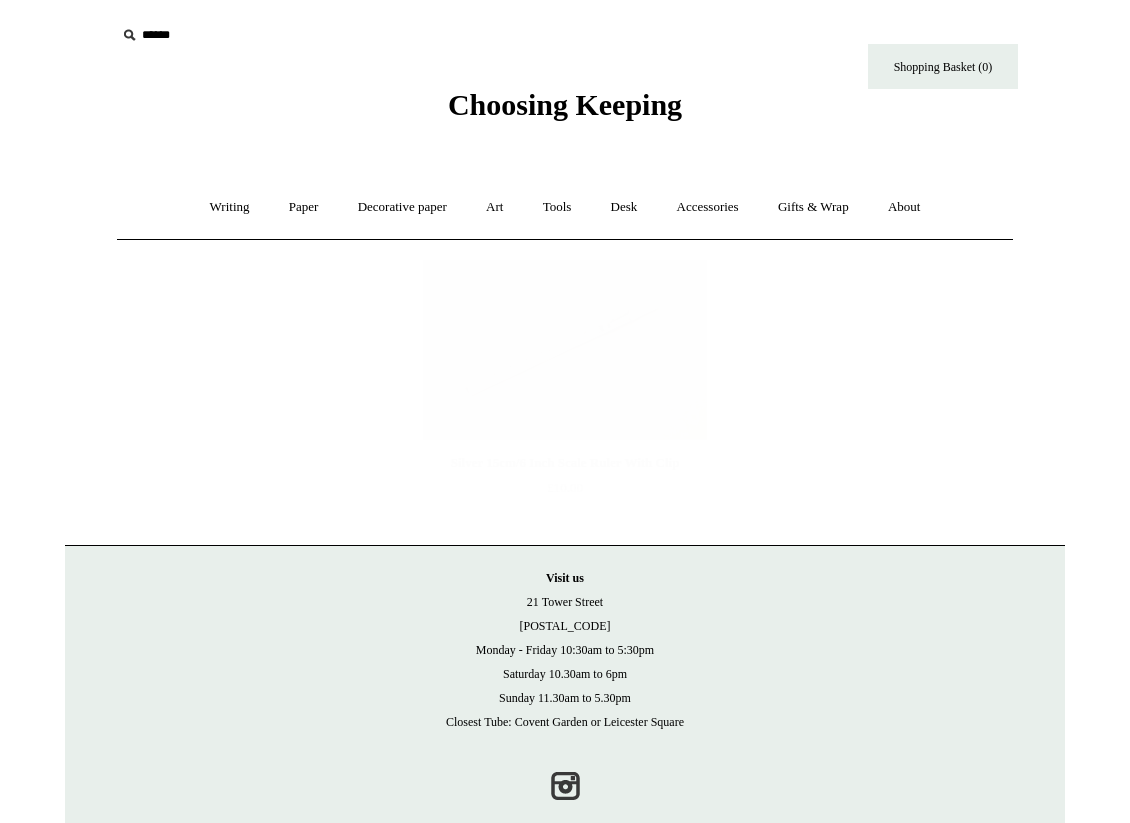 scroll, scrollTop: 0, scrollLeft: 0, axis: both 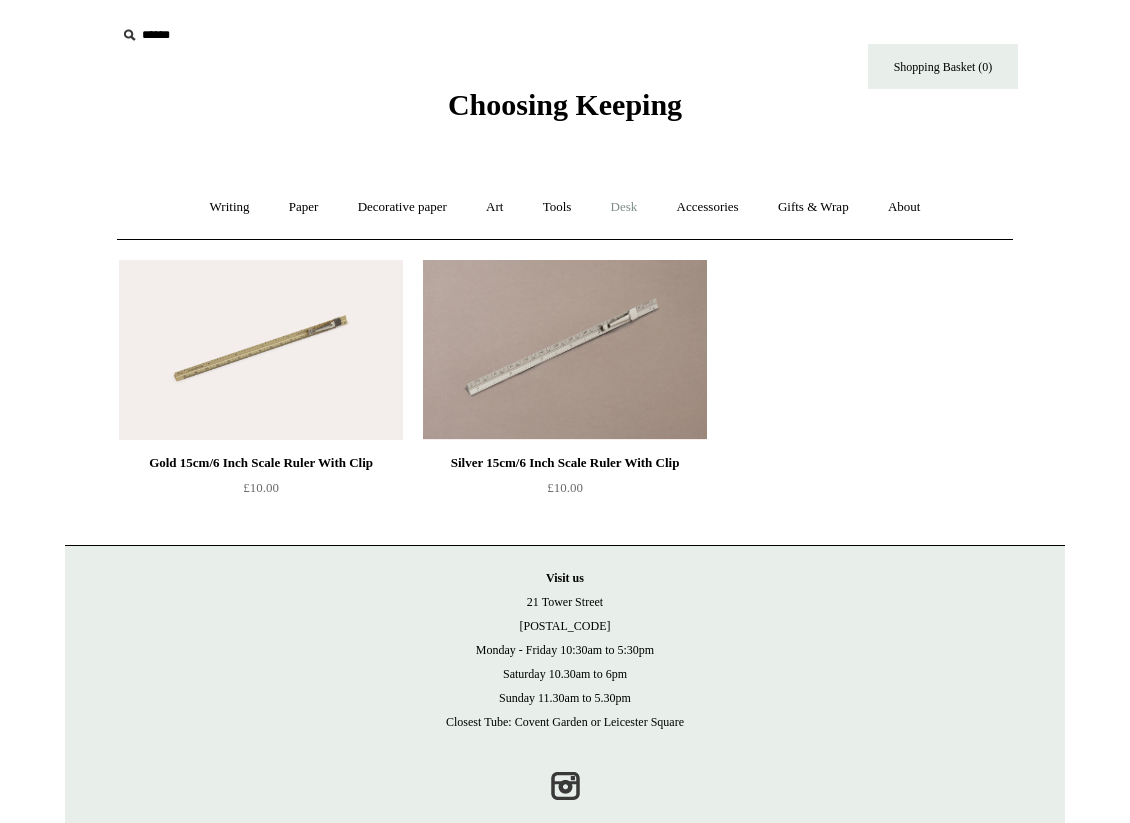 click on "Desk +" at bounding box center (624, 207) 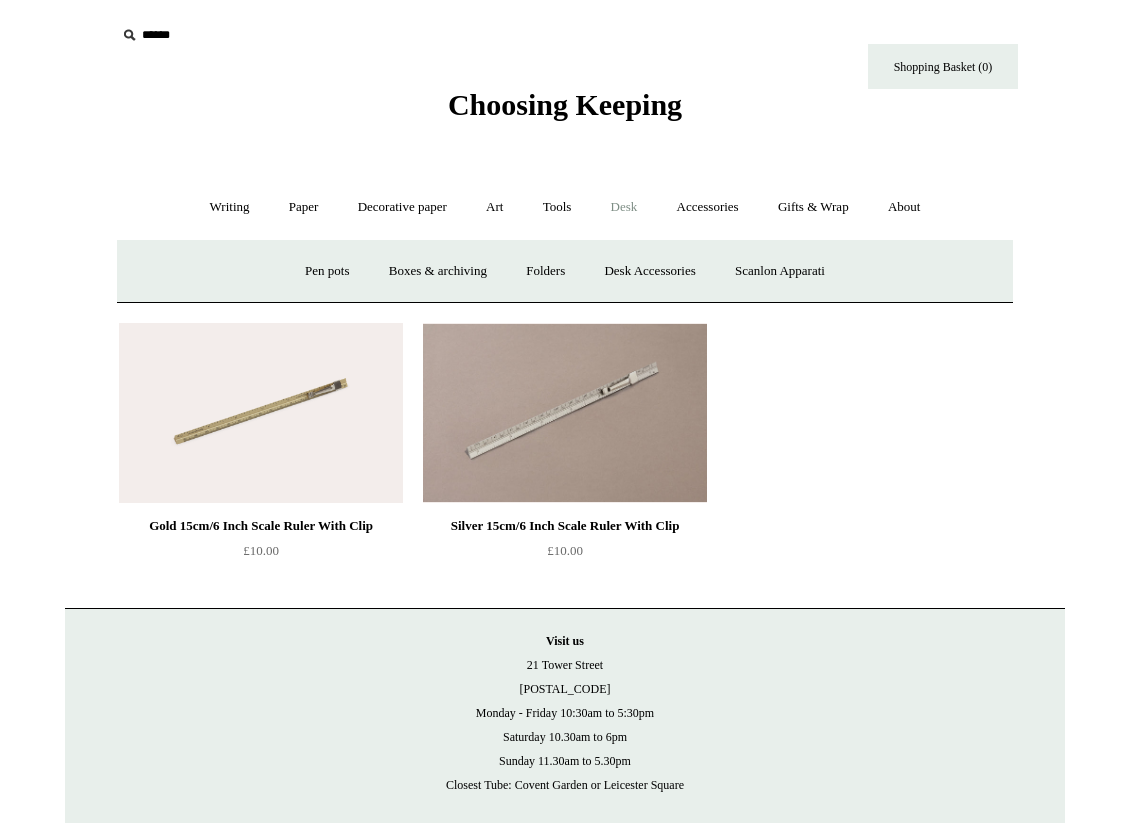 click on "Desk -" at bounding box center (624, 207) 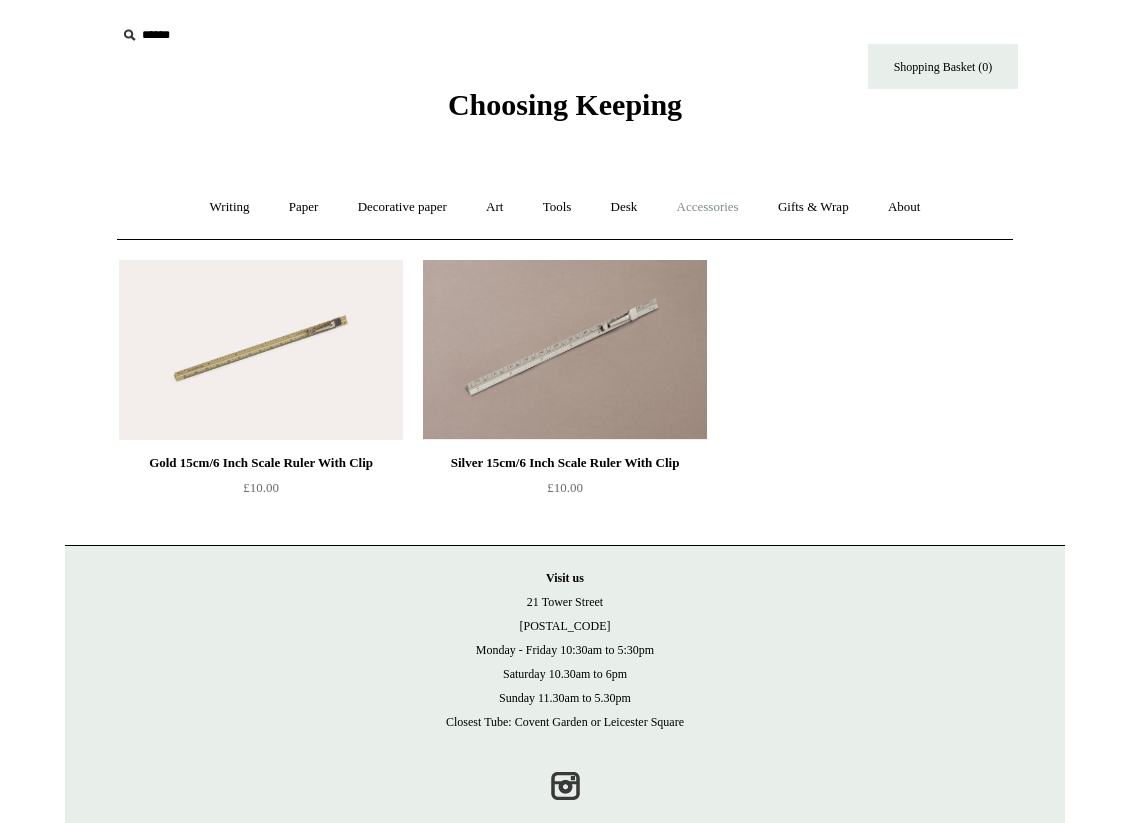 click on "Accessories +" at bounding box center (708, 207) 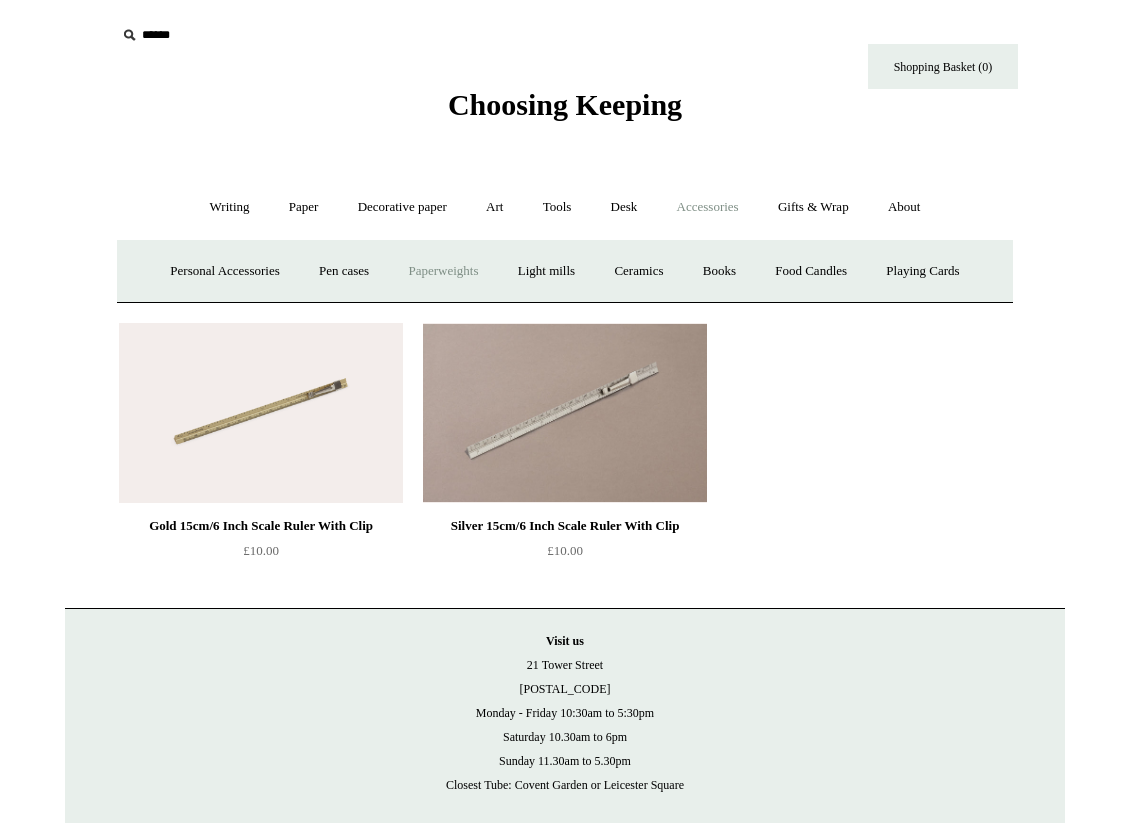click on "Paperweights +" at bounding box center (443, 271) 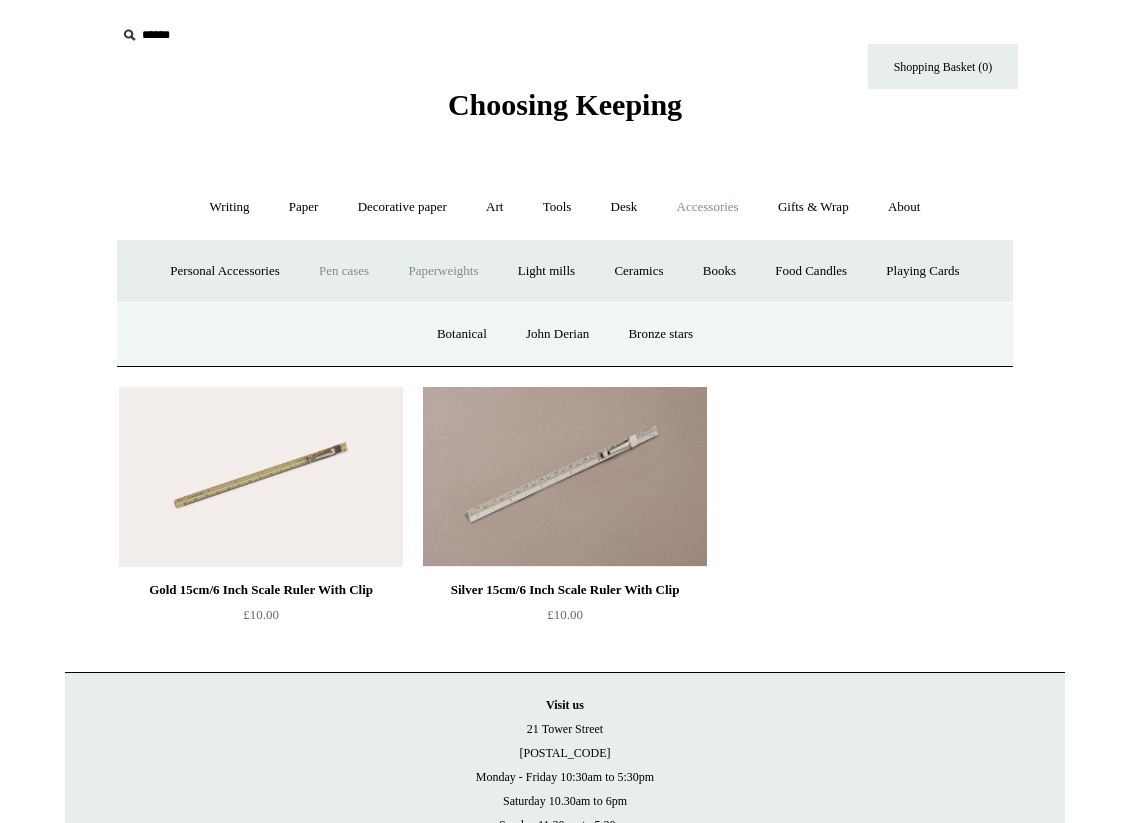 click on "Pen cases" at bounding box center (344, 271) 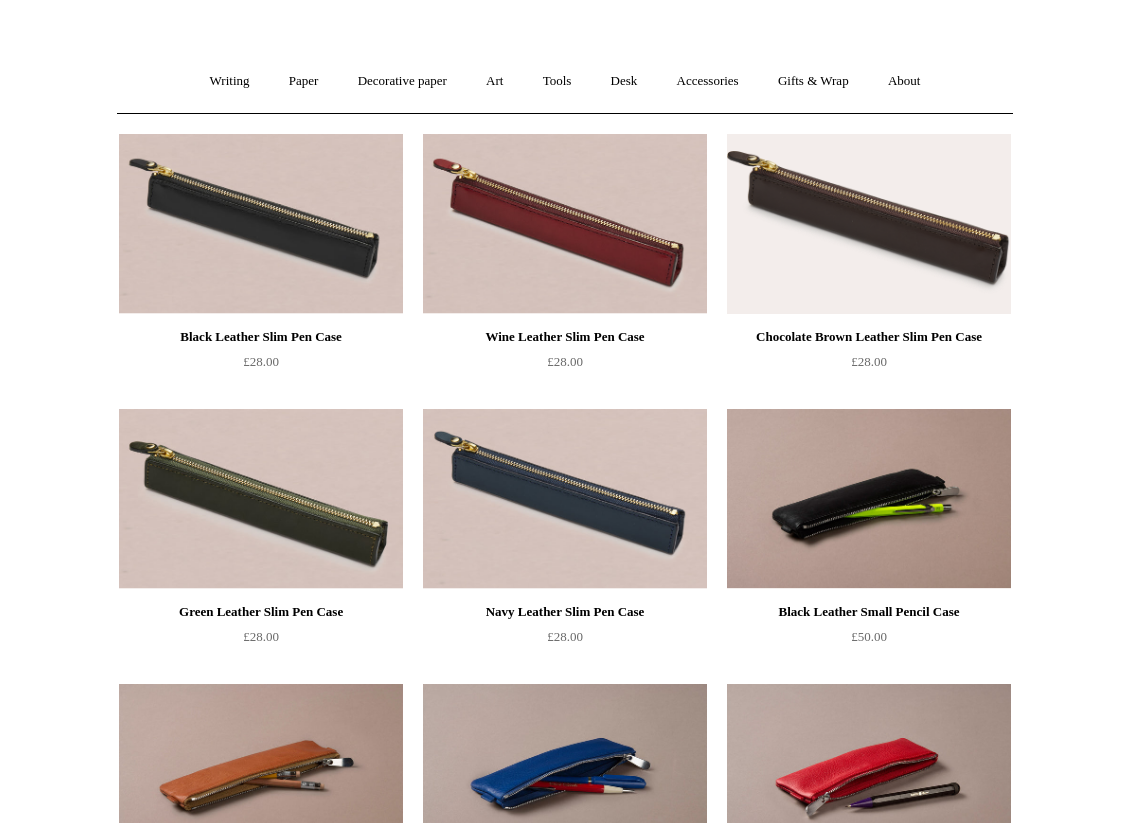 scroll, scrollTop: 0, scrollLeft: 0, axis: both 